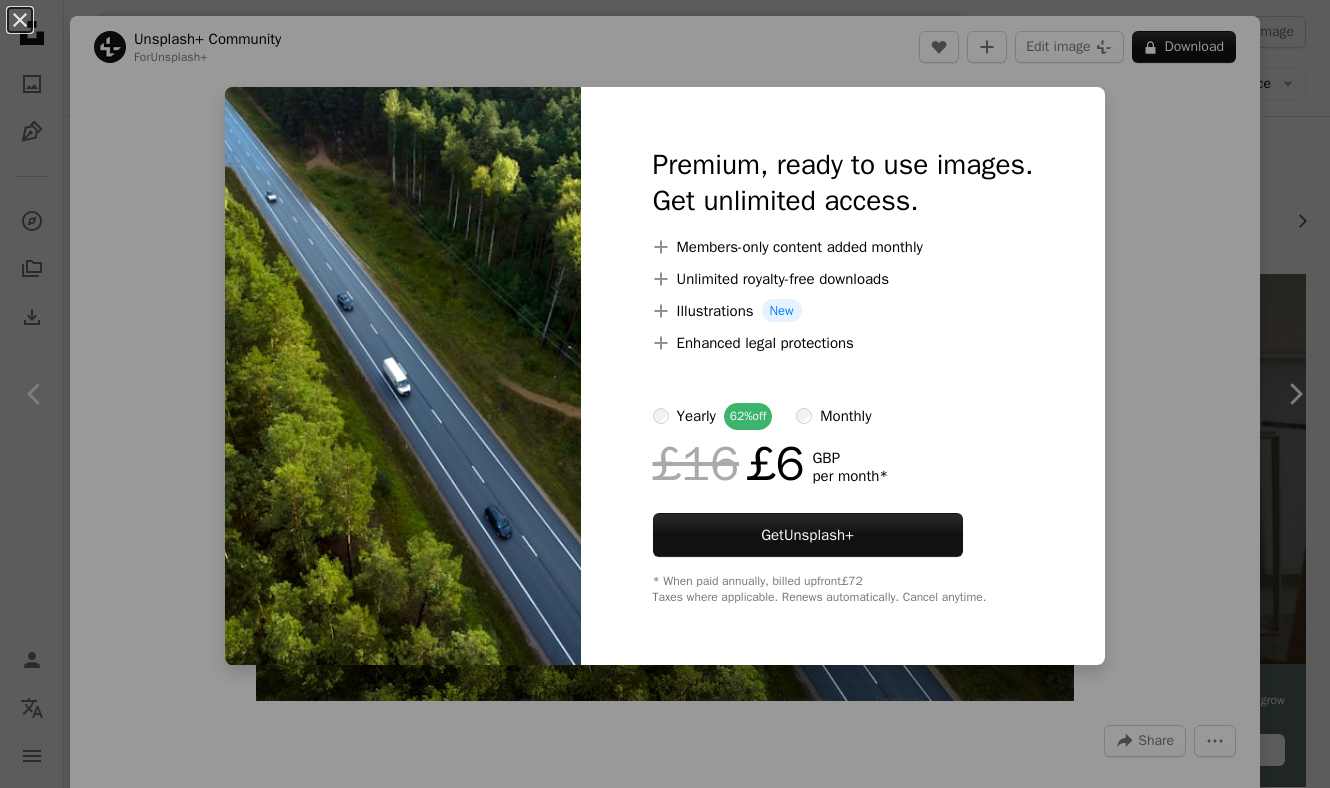 scroll, scrollTop: 3680, scrollLeft: 0, axis: vertical 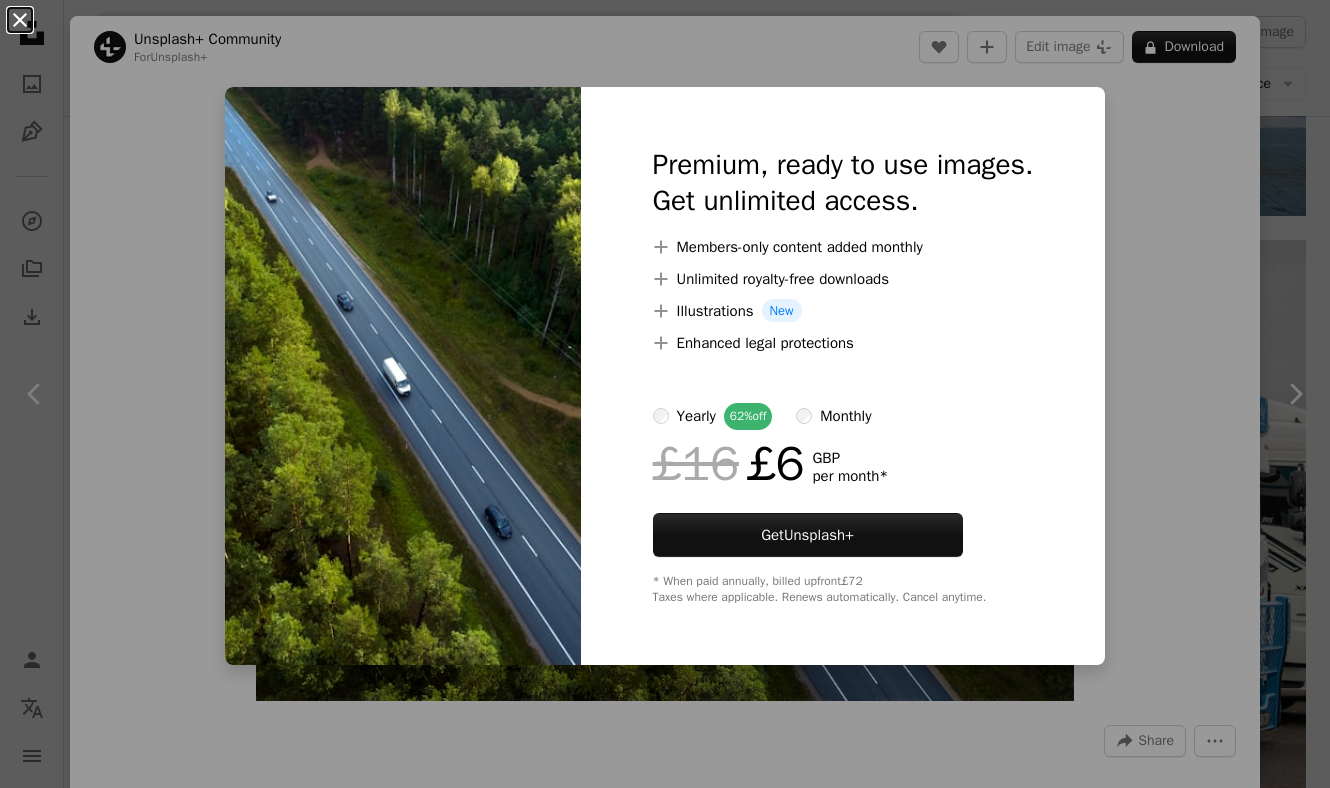 click on "An X shape" at bounding box center [20, 20] 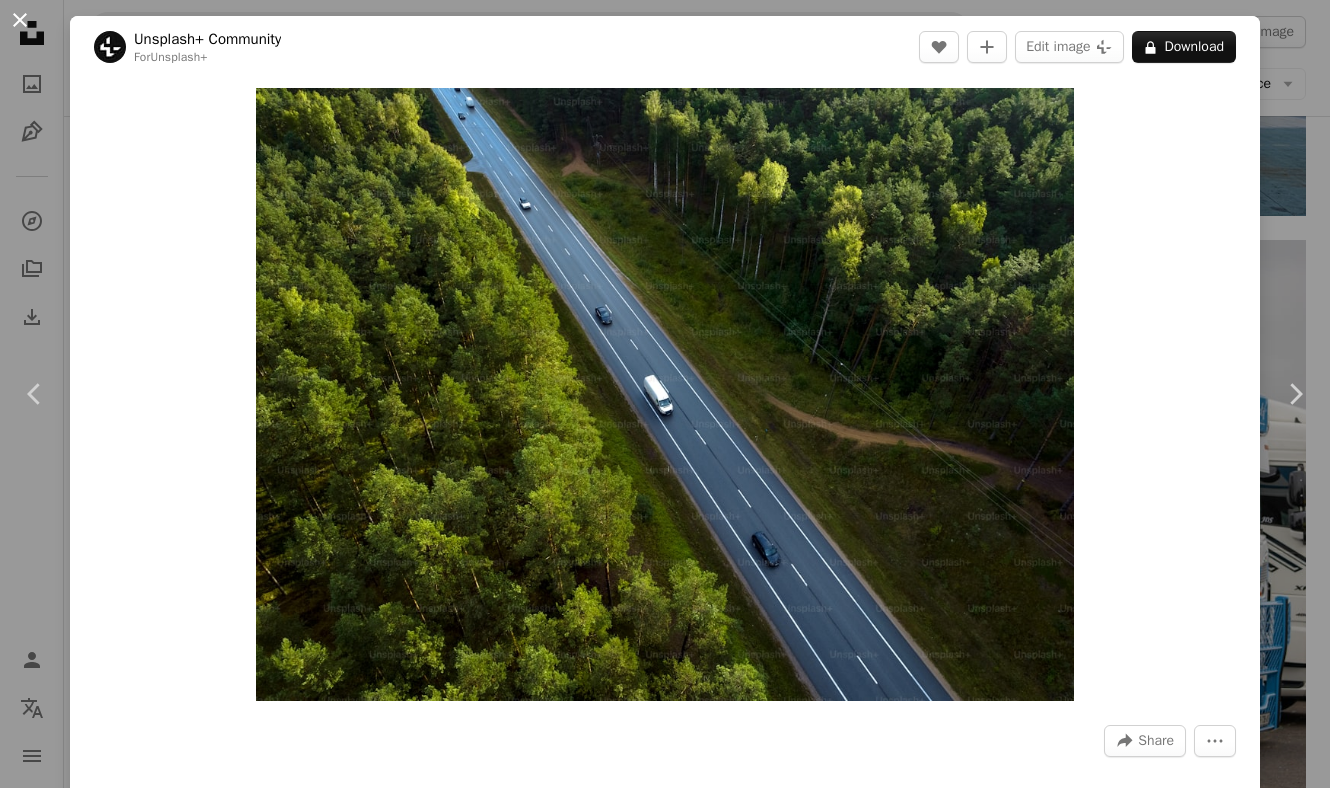 click on "An X shape" at bounding box center [20, 20] 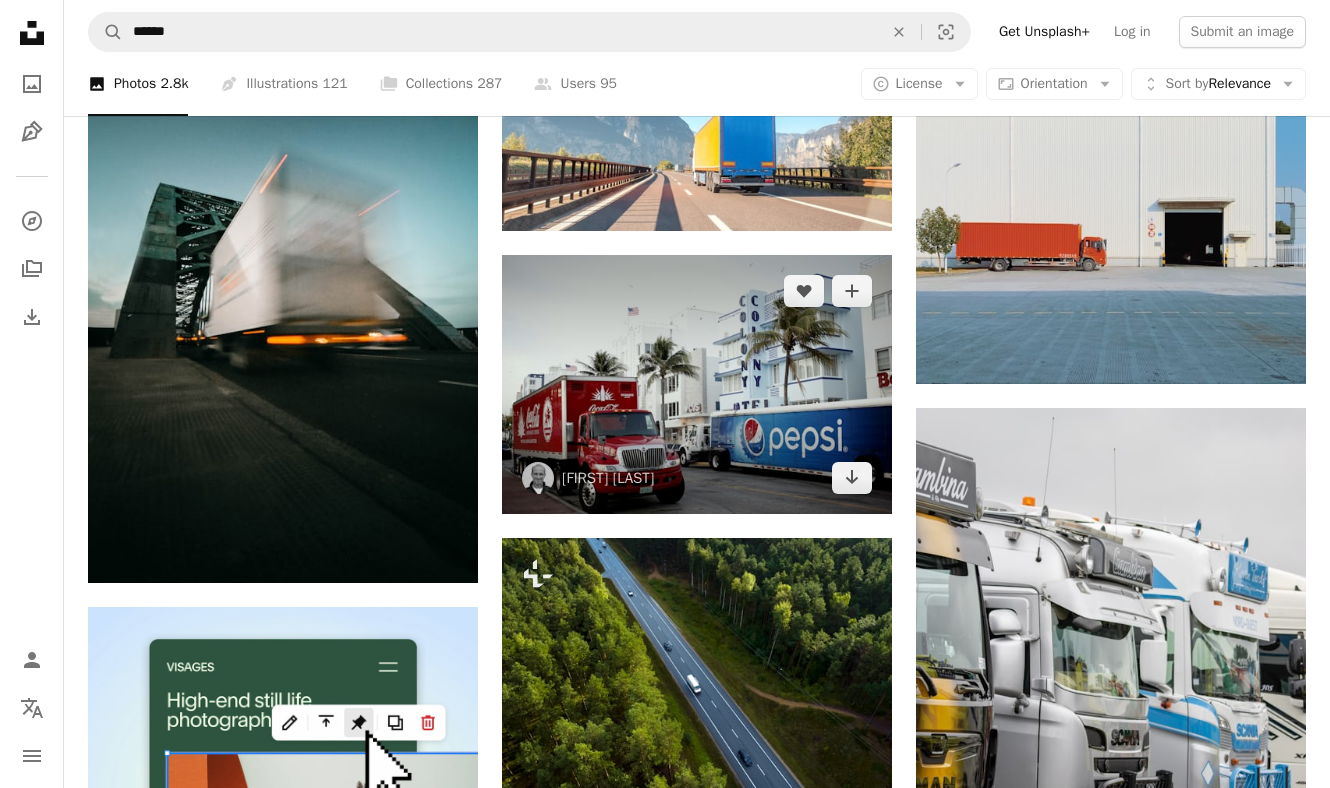 scroll, scrollTop: 3468, scrollLeft: 0, axis: vertical 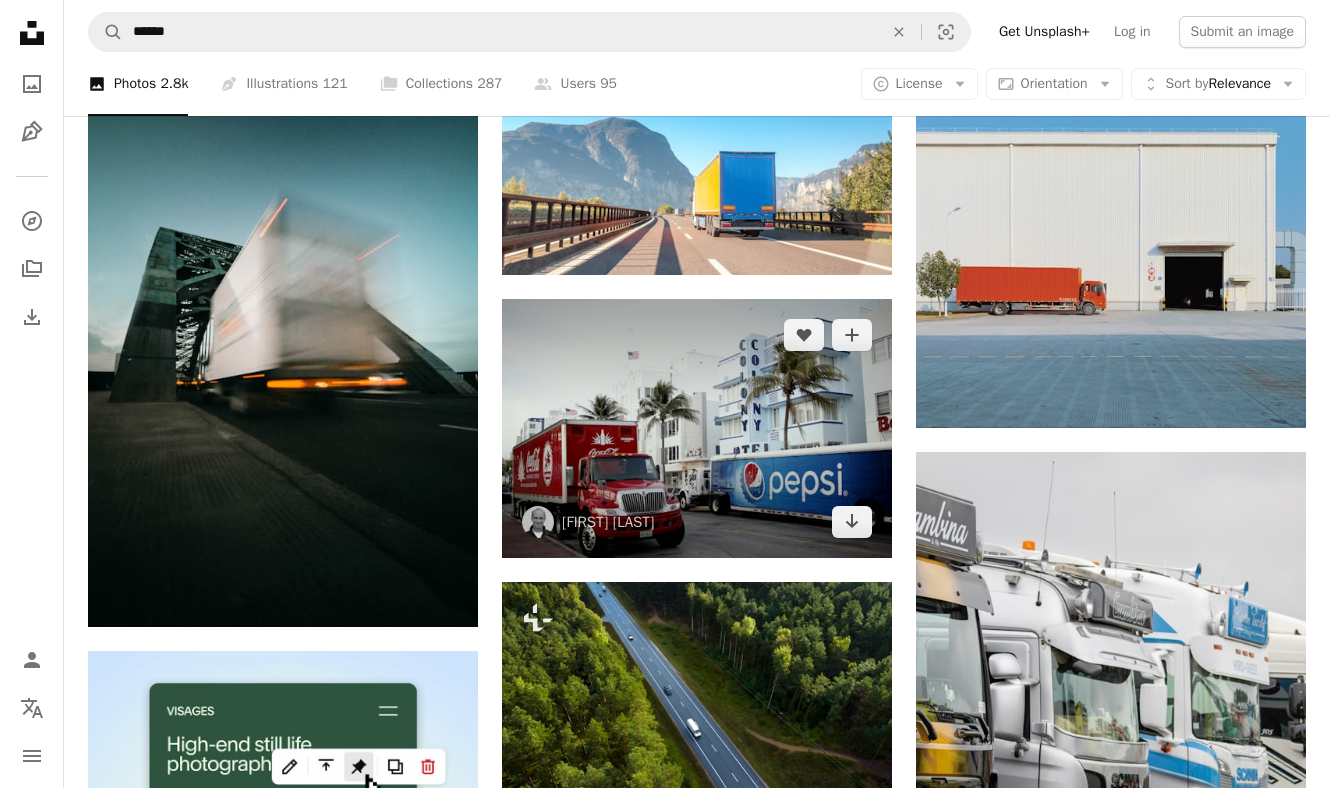 click at bounding box center [697, 429] 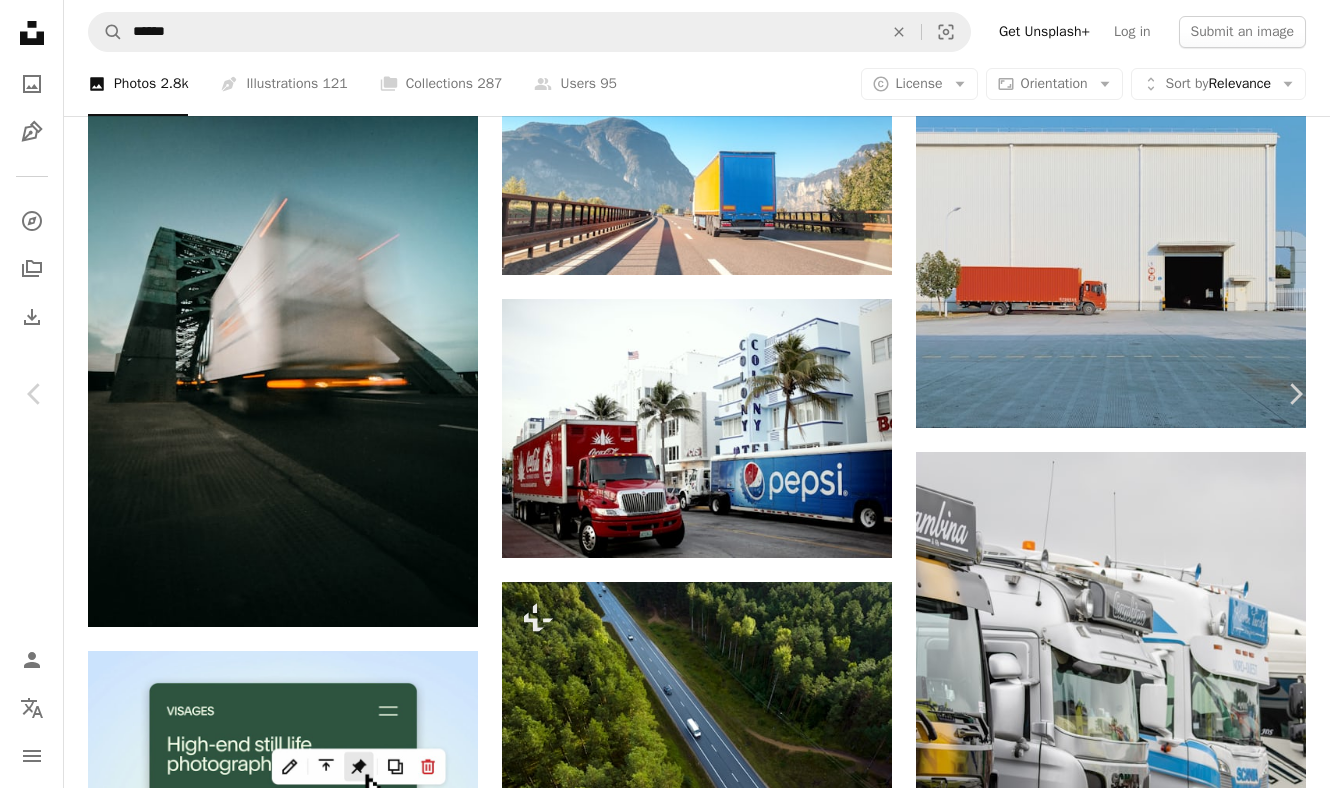 click on "An X shape" at bounding box center (20, 20) 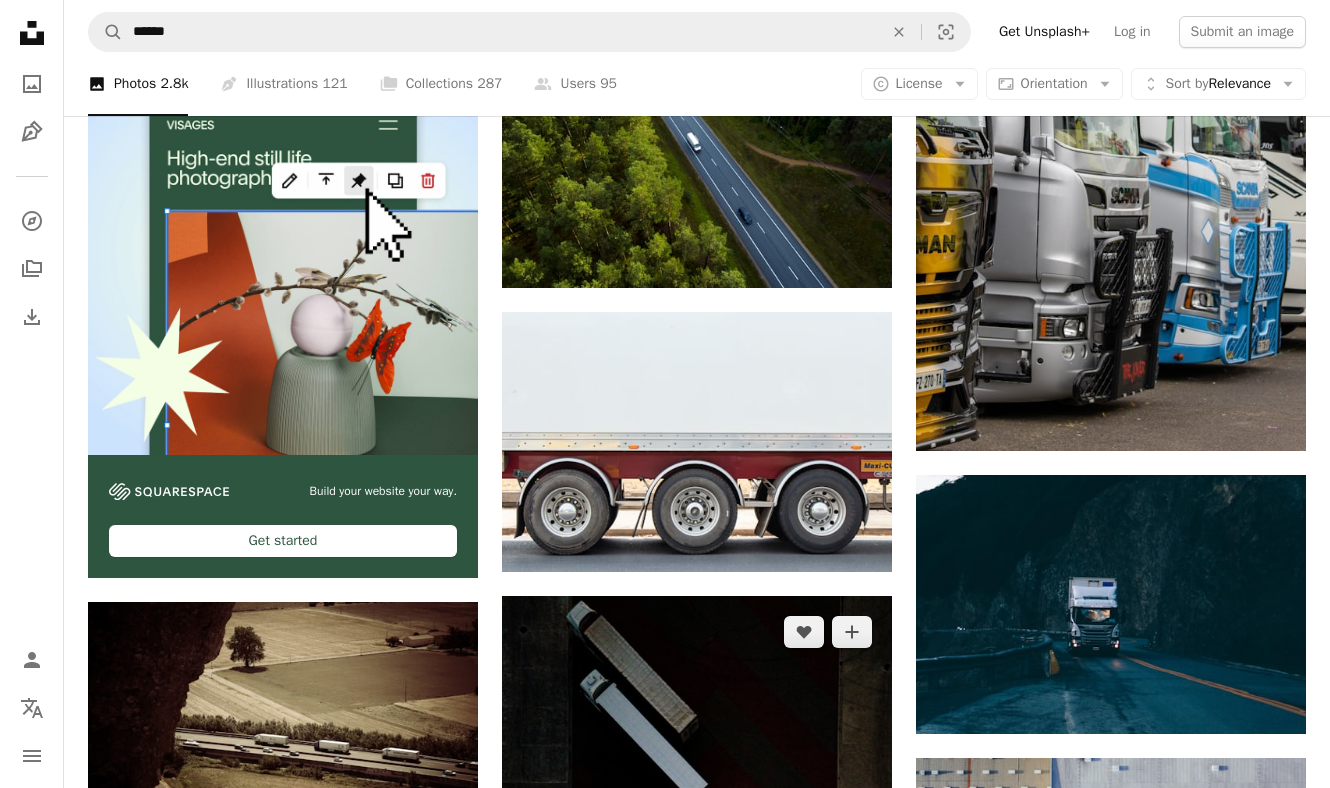 scroll, scrollTop: 4053, scrollLeft: 0, axis: vertical 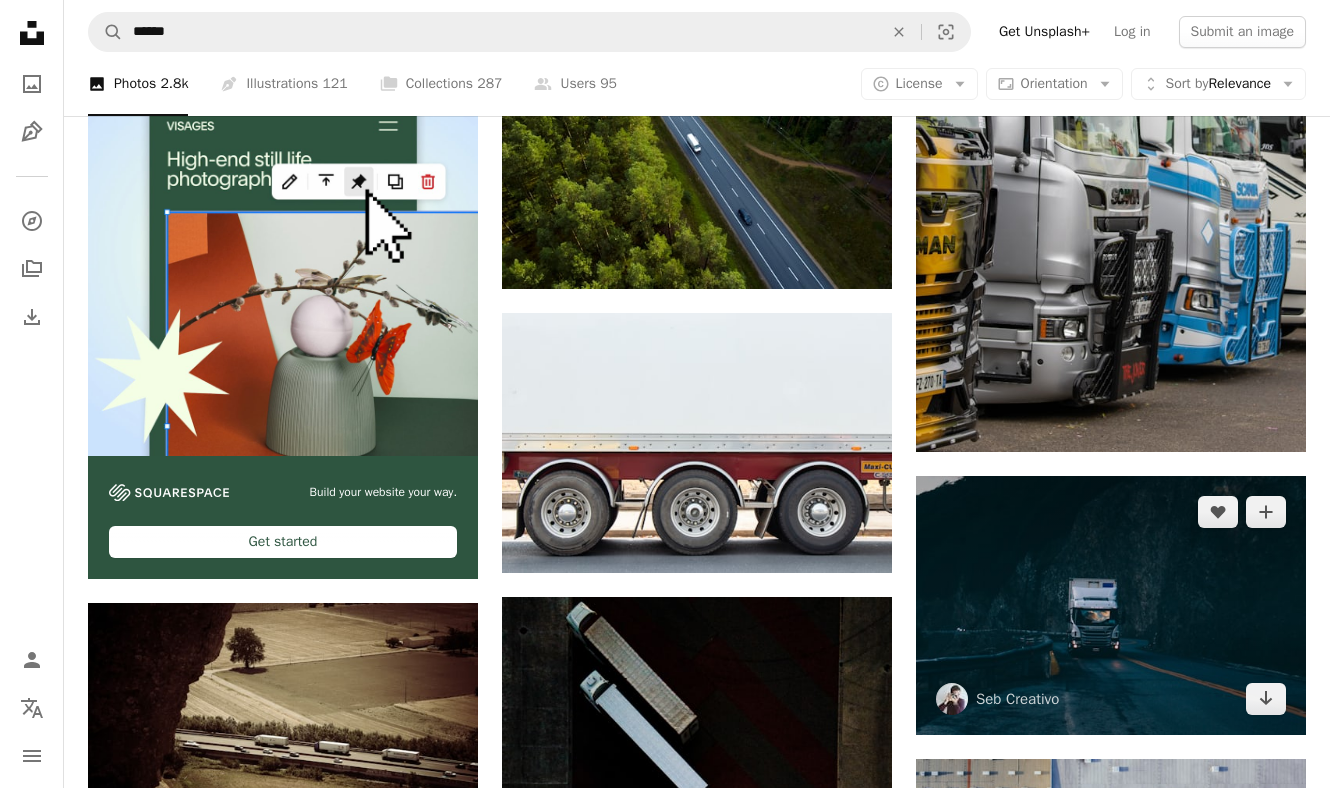 click at bounding box center [1111, 606] 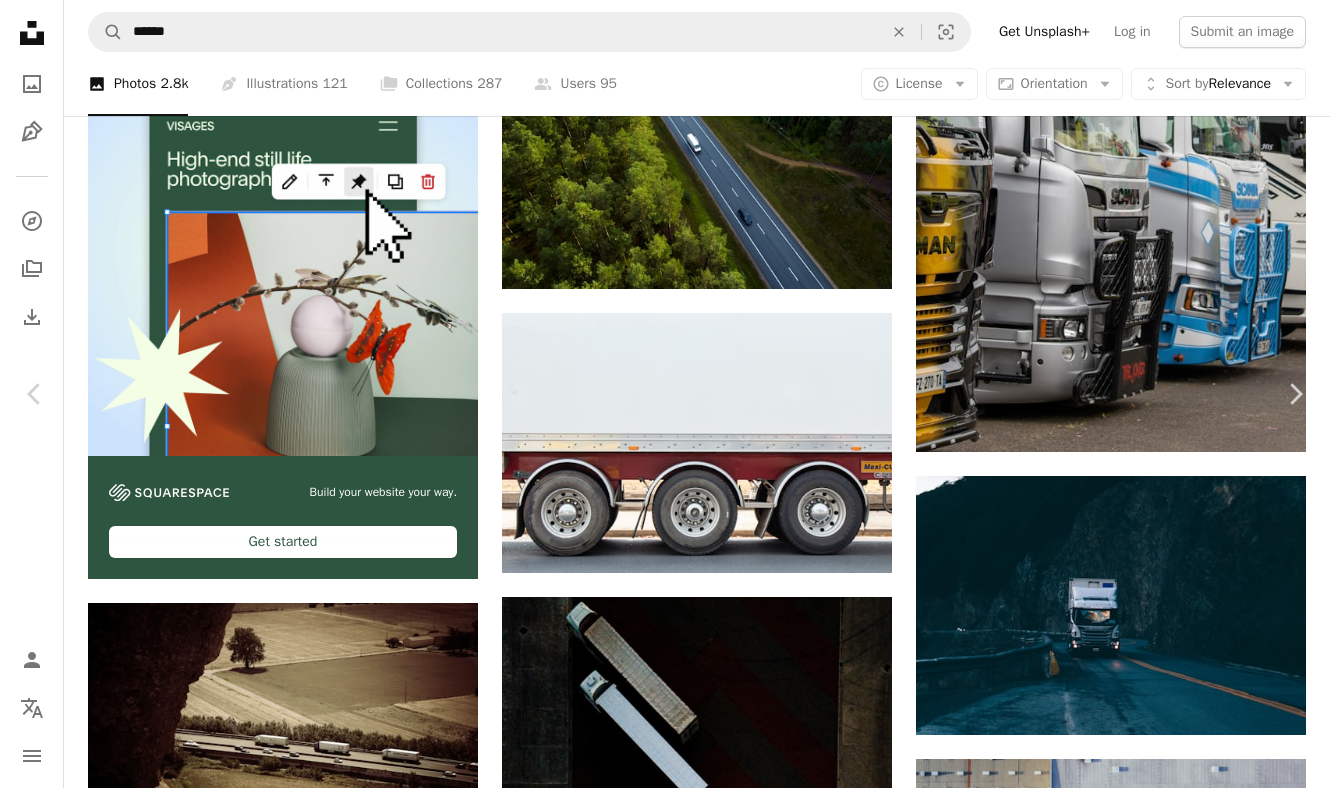 click on "Download free" at bounding box center (1146, 4429) 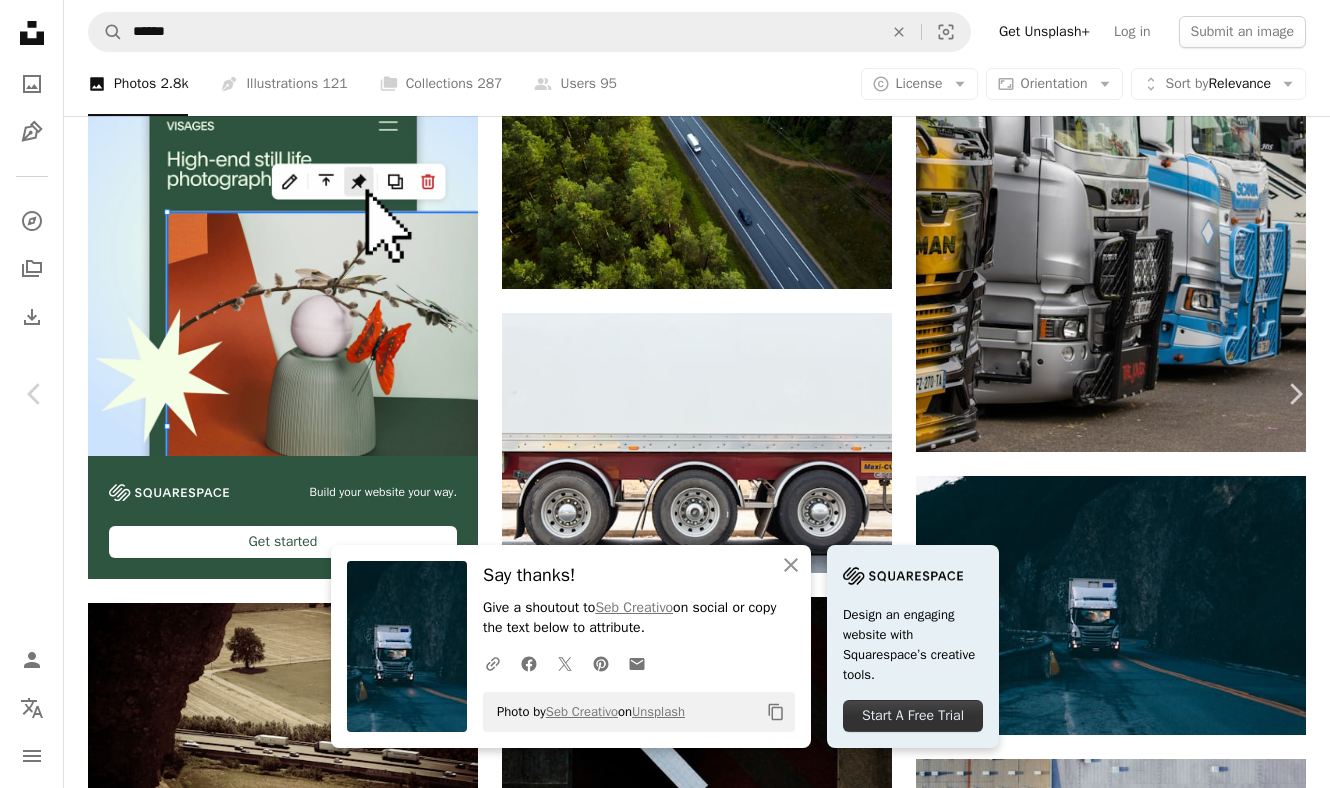 click on "An X shape" at bounding box center [20, 20] 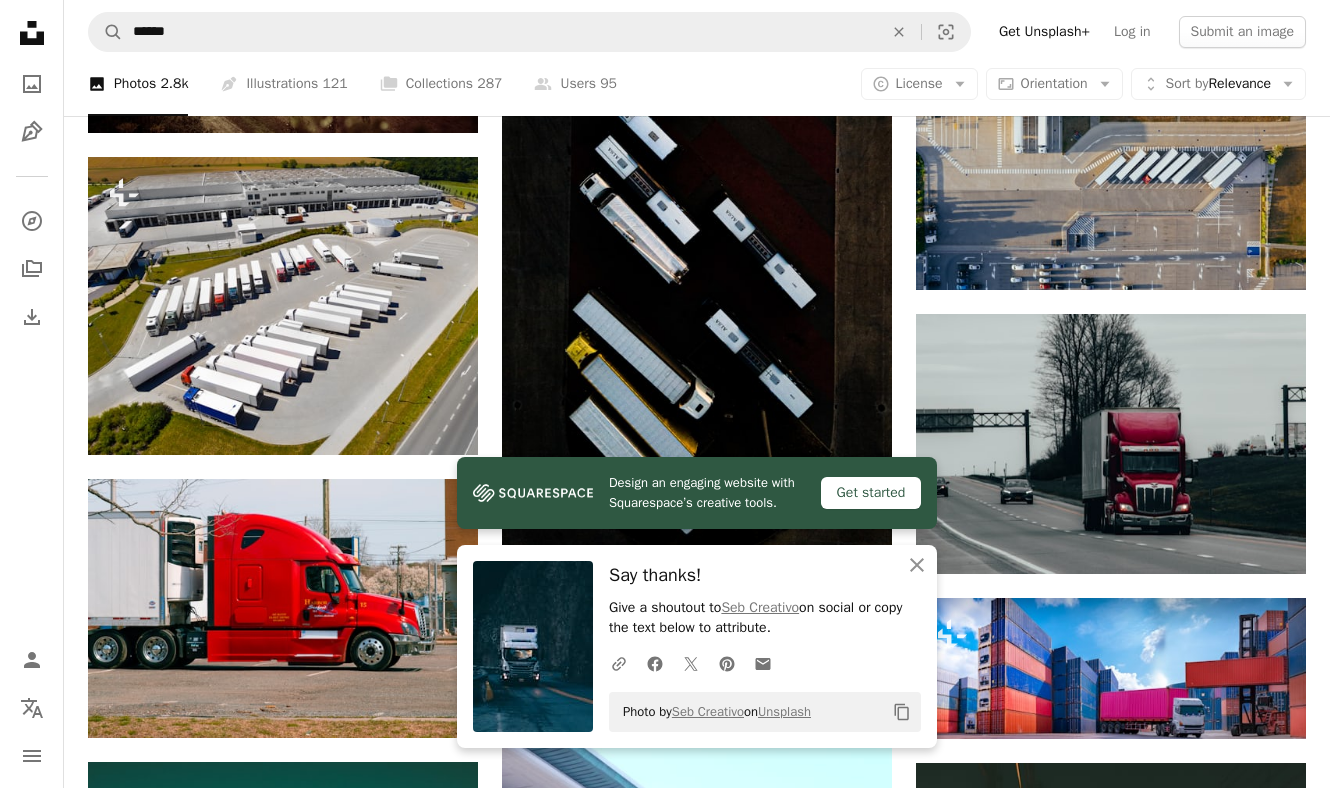 scroll, scrollTop: 4785, scrollLeft: 0, axis: vertical 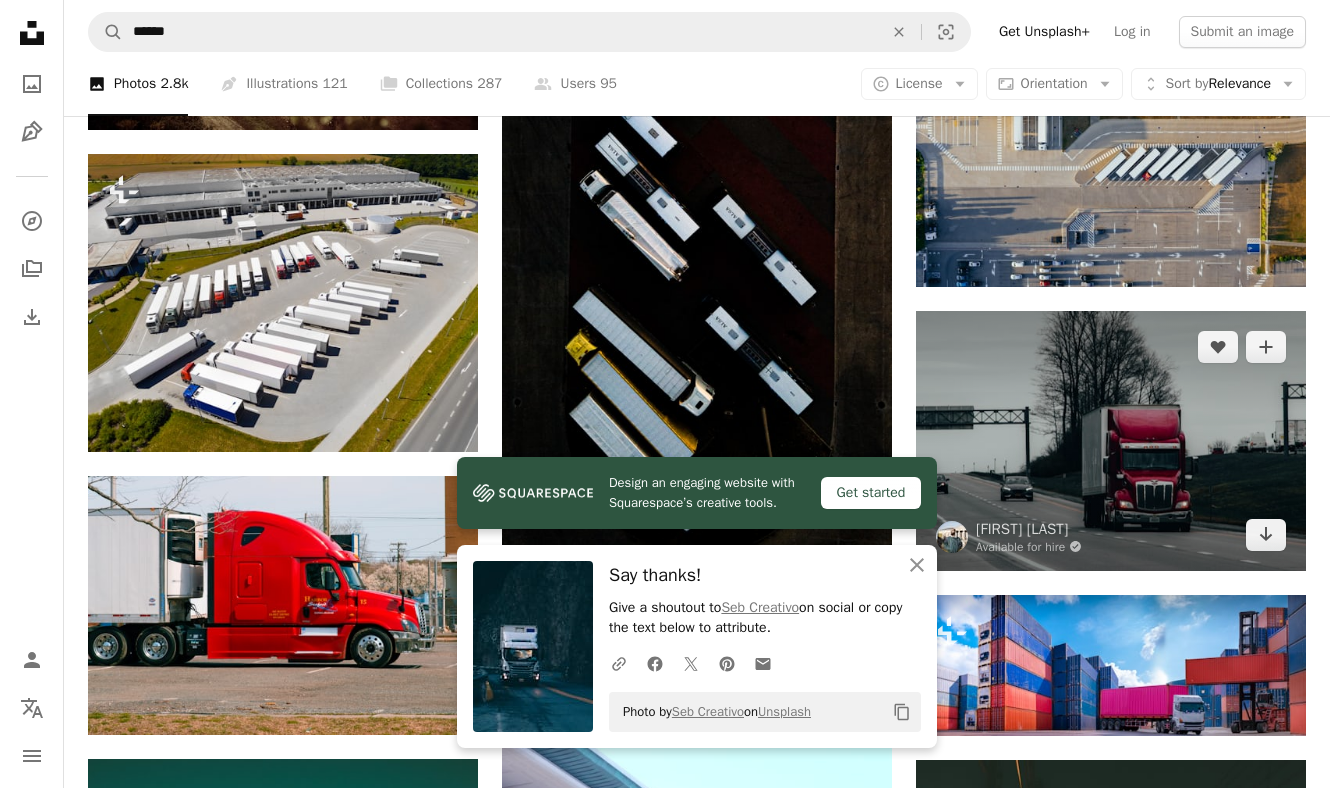 click at bounding box center [1111, 441] 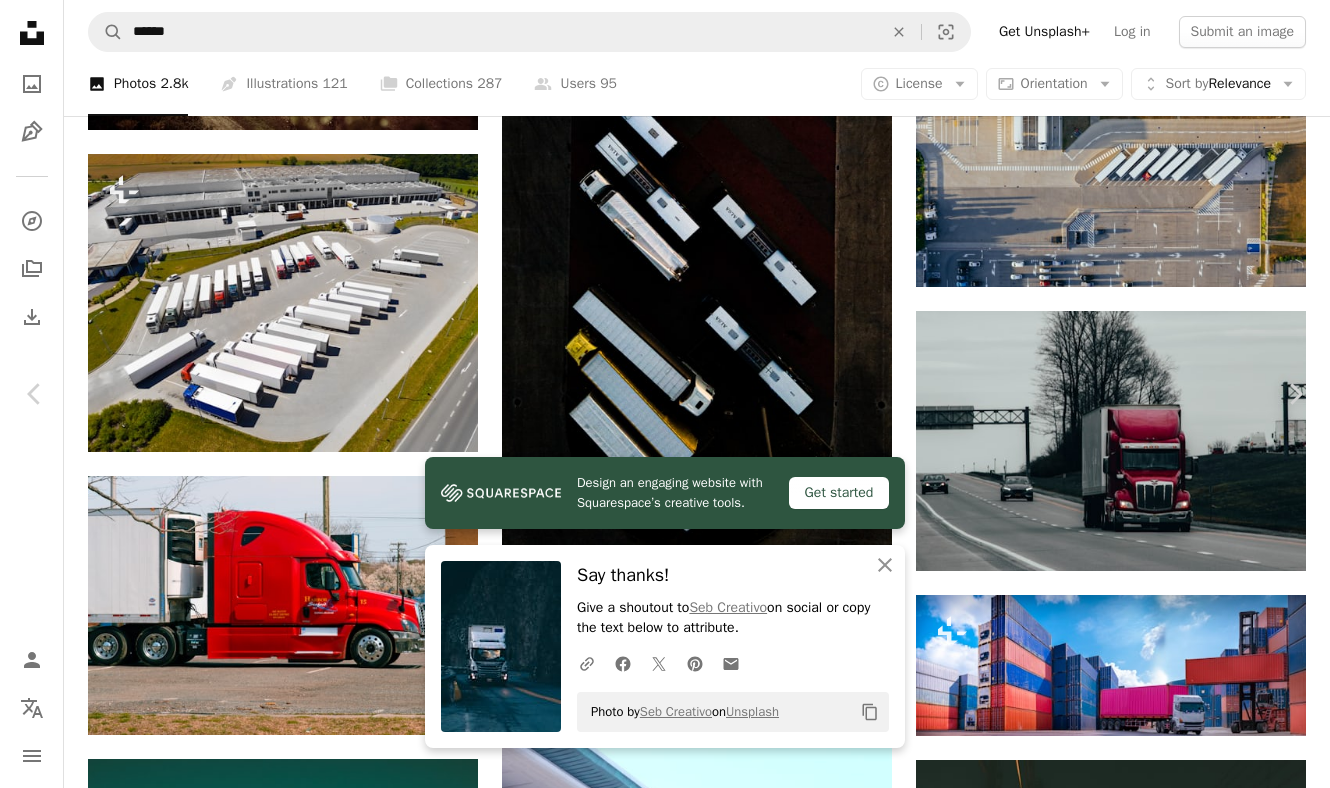 click on "Download free" at bounding box center [1146, 3697] 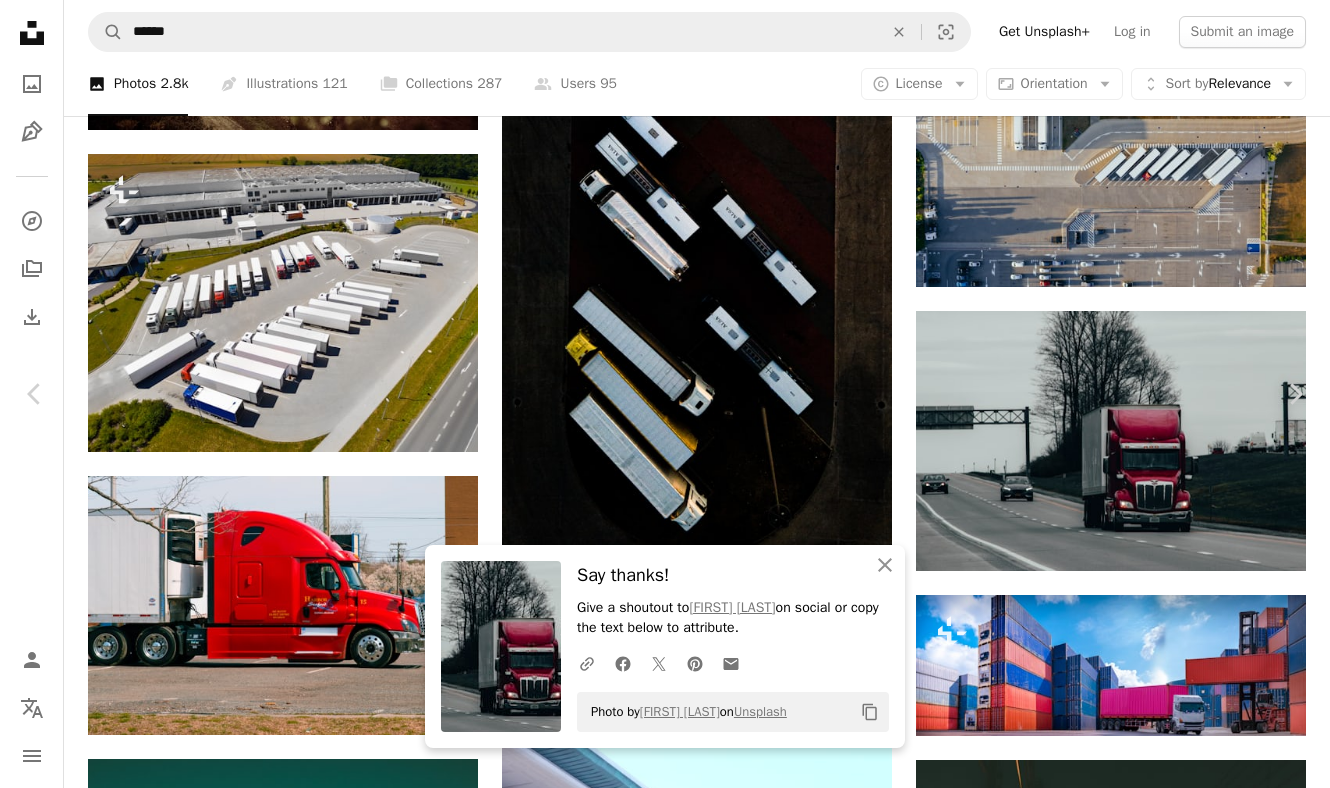 click on "An X shape" at bounding box center [20, 20] 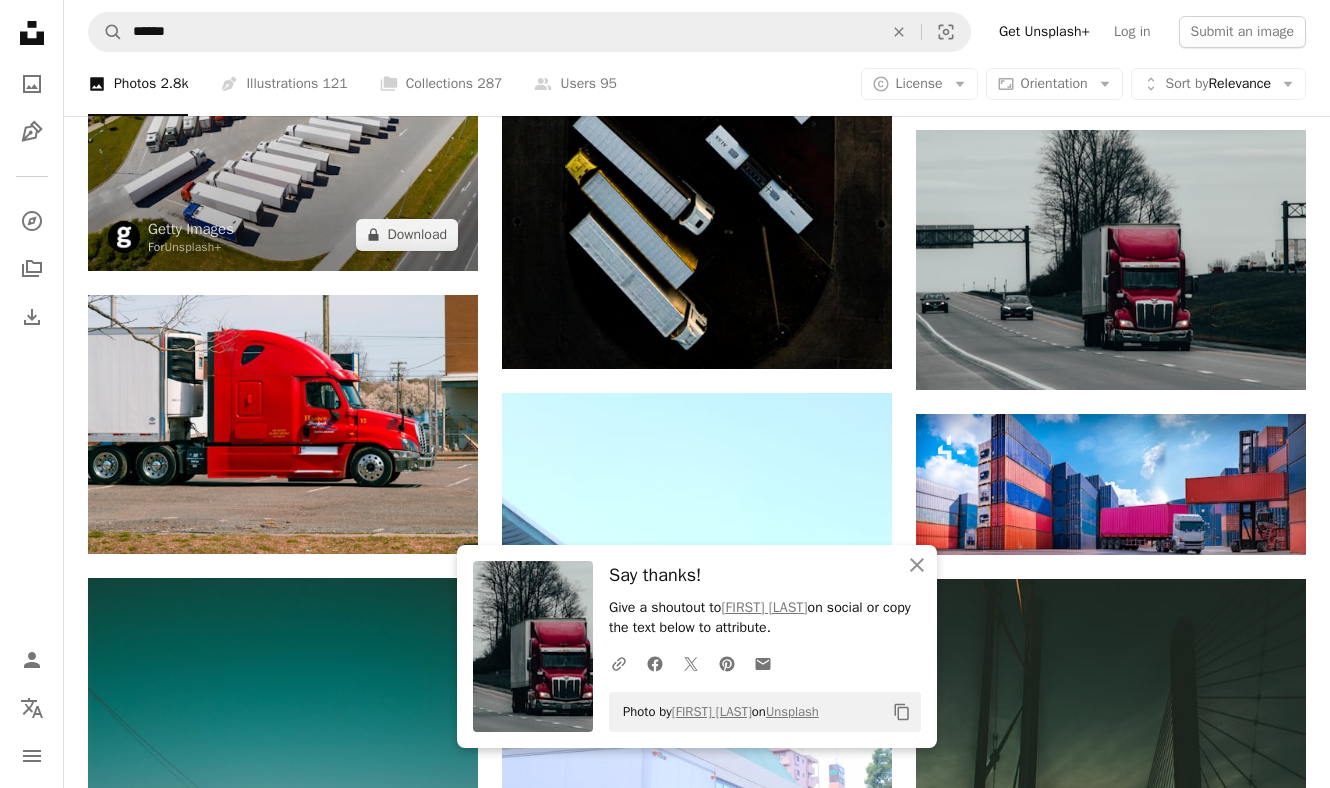 scroll, scrollTop: 4967, scrollLeft: 0, axis: vertical 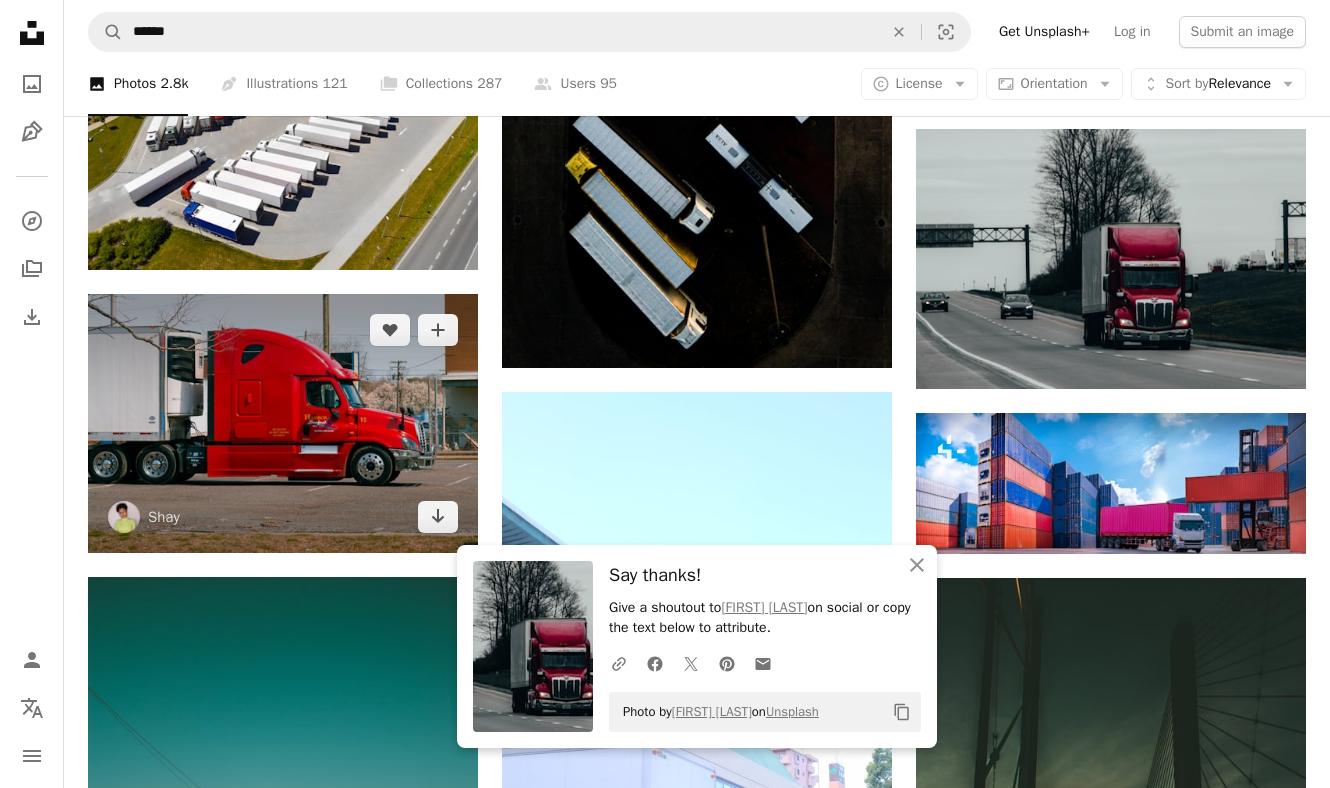 click at bounding box center (283, 423) 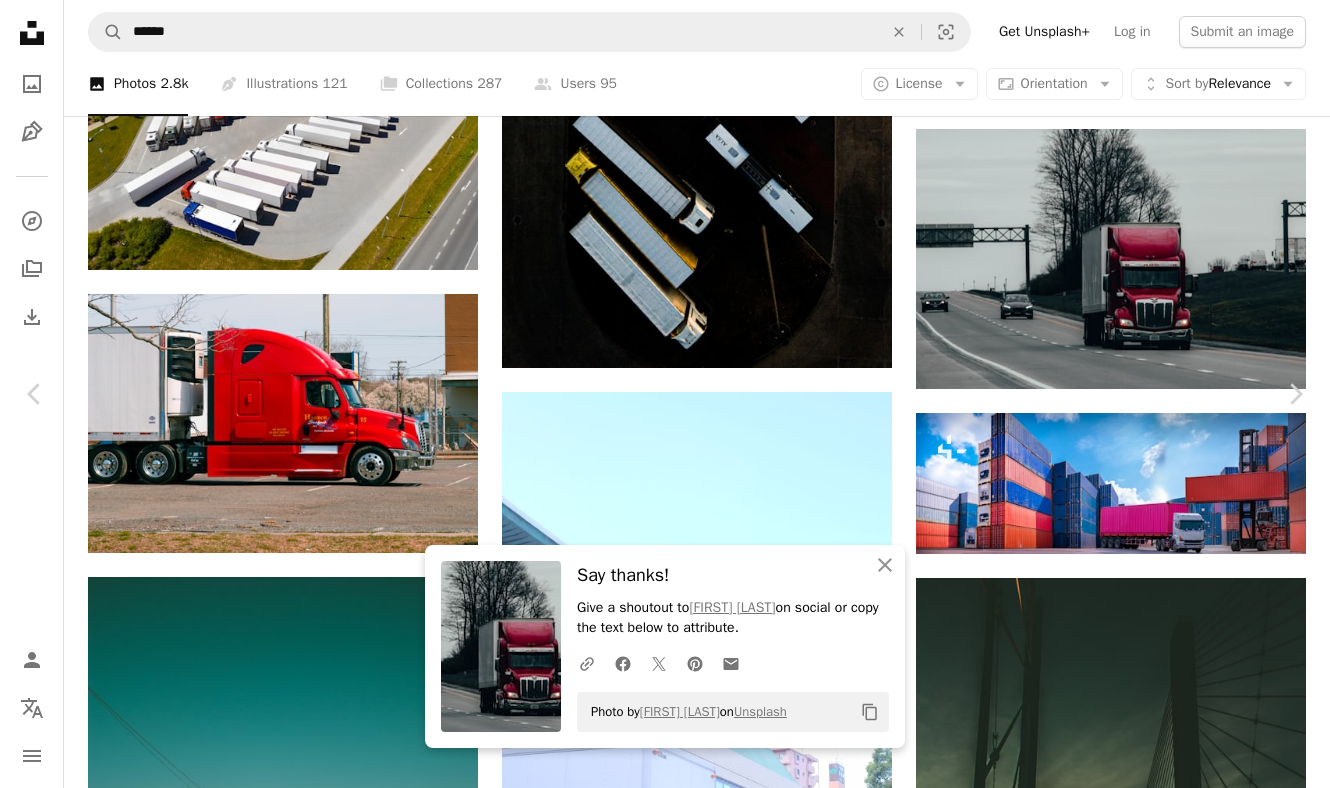 click on "Download free" at bounding box center [1146, 3515] 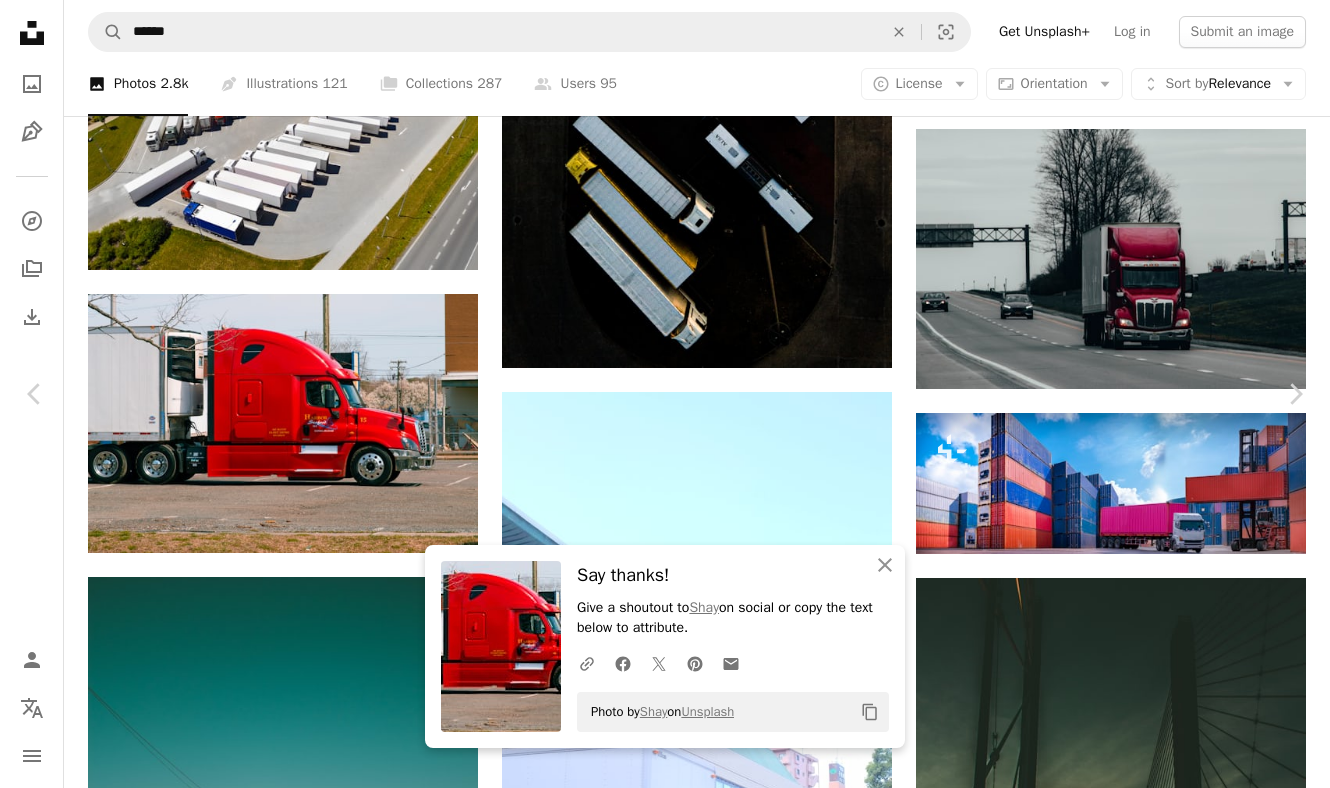 click on "An X shape" at bounding box center [20, 20] 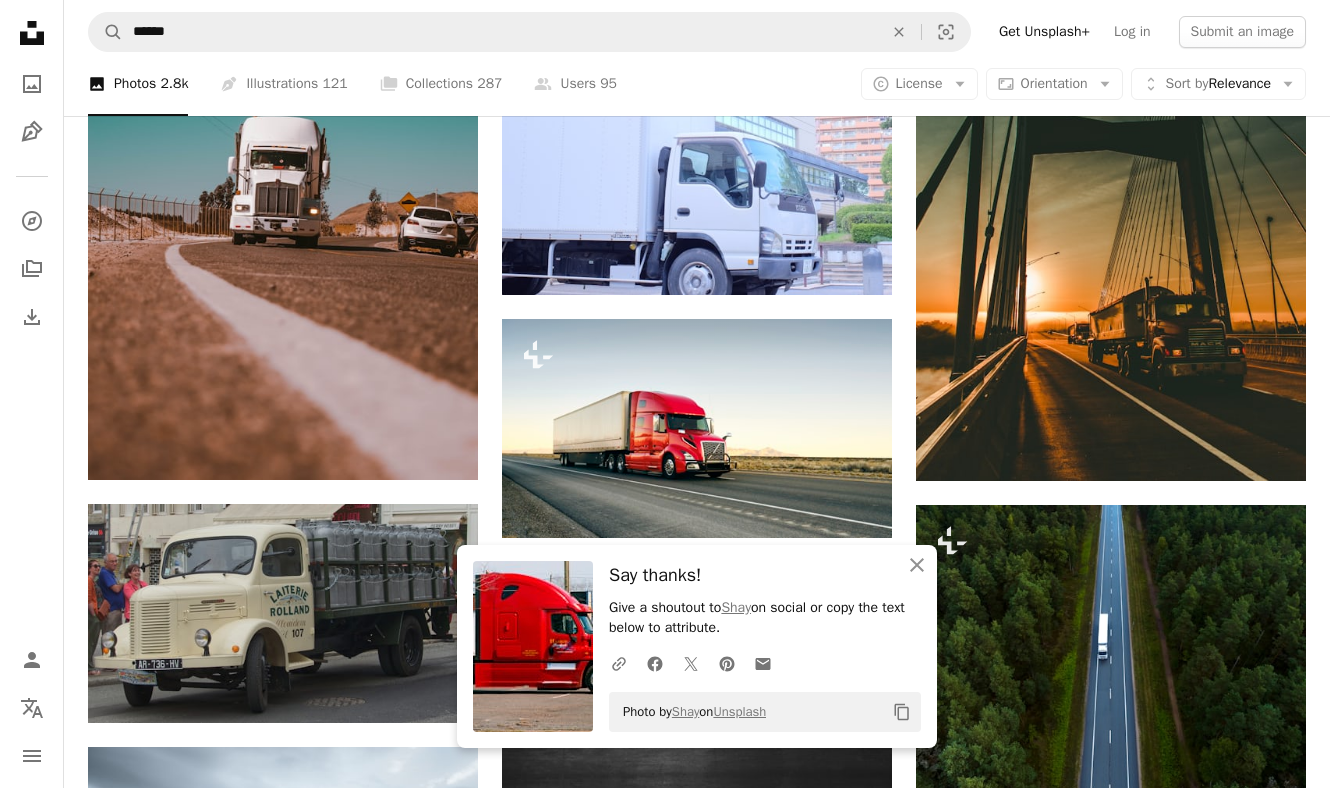 scroll, scrollTop: 5693, scrollLeft: 0, axis: vertical 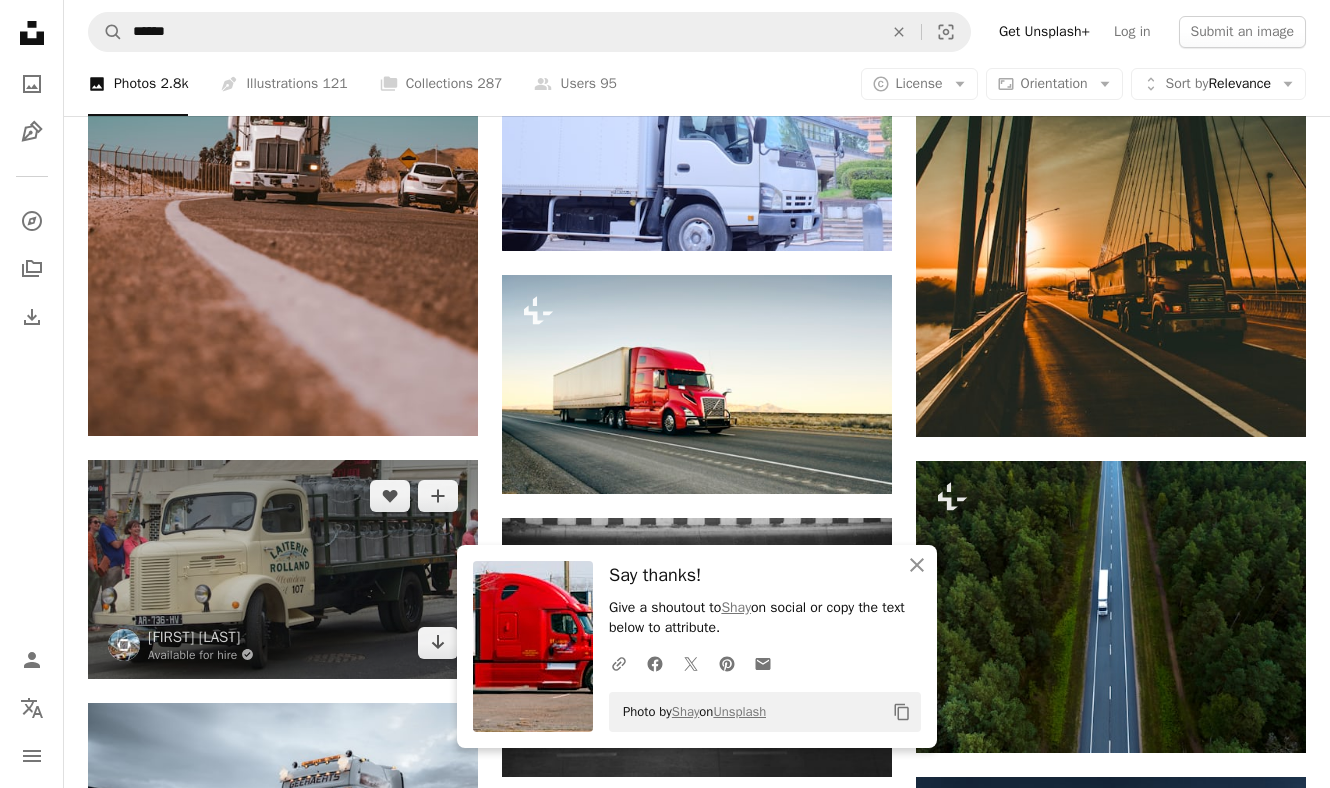 click at bounding box center (283, 569) 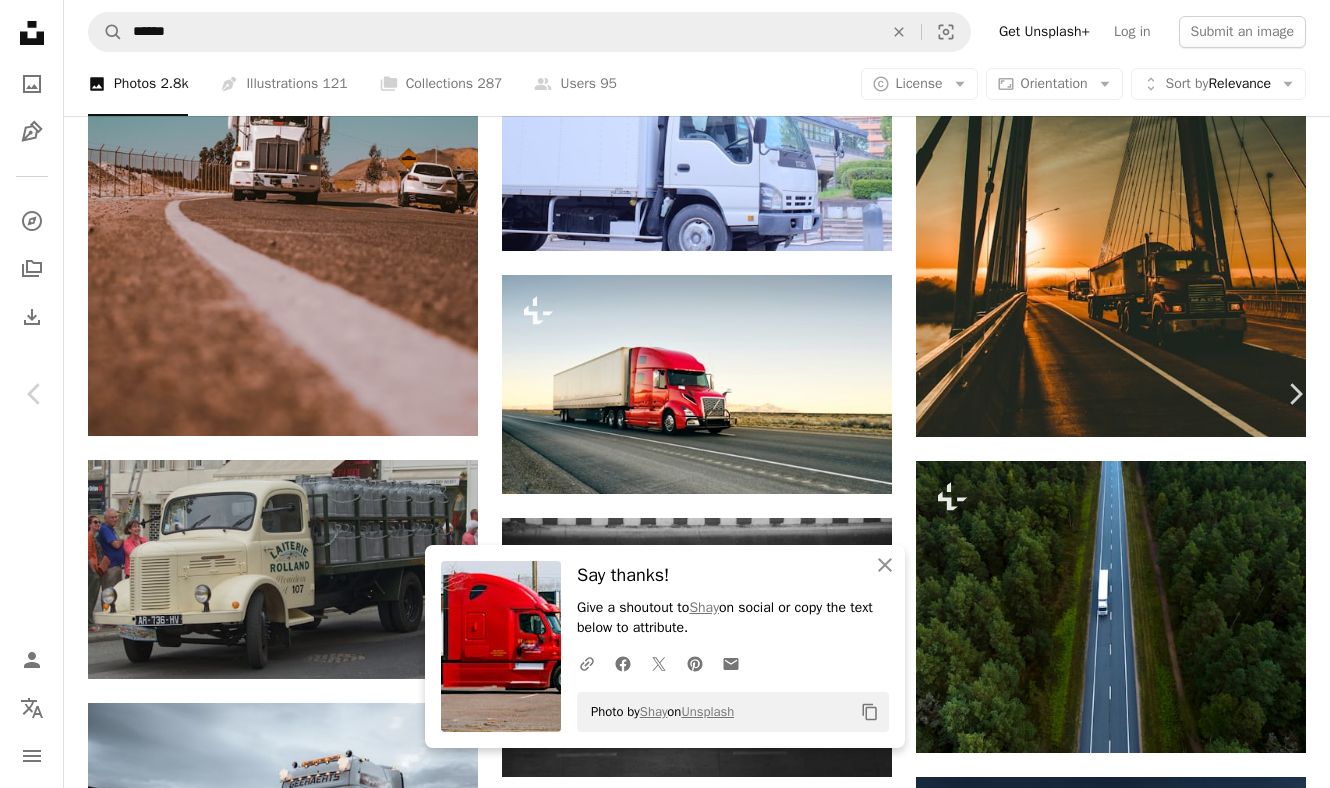 click on "Download free" at bounding box center [1146, 5316] 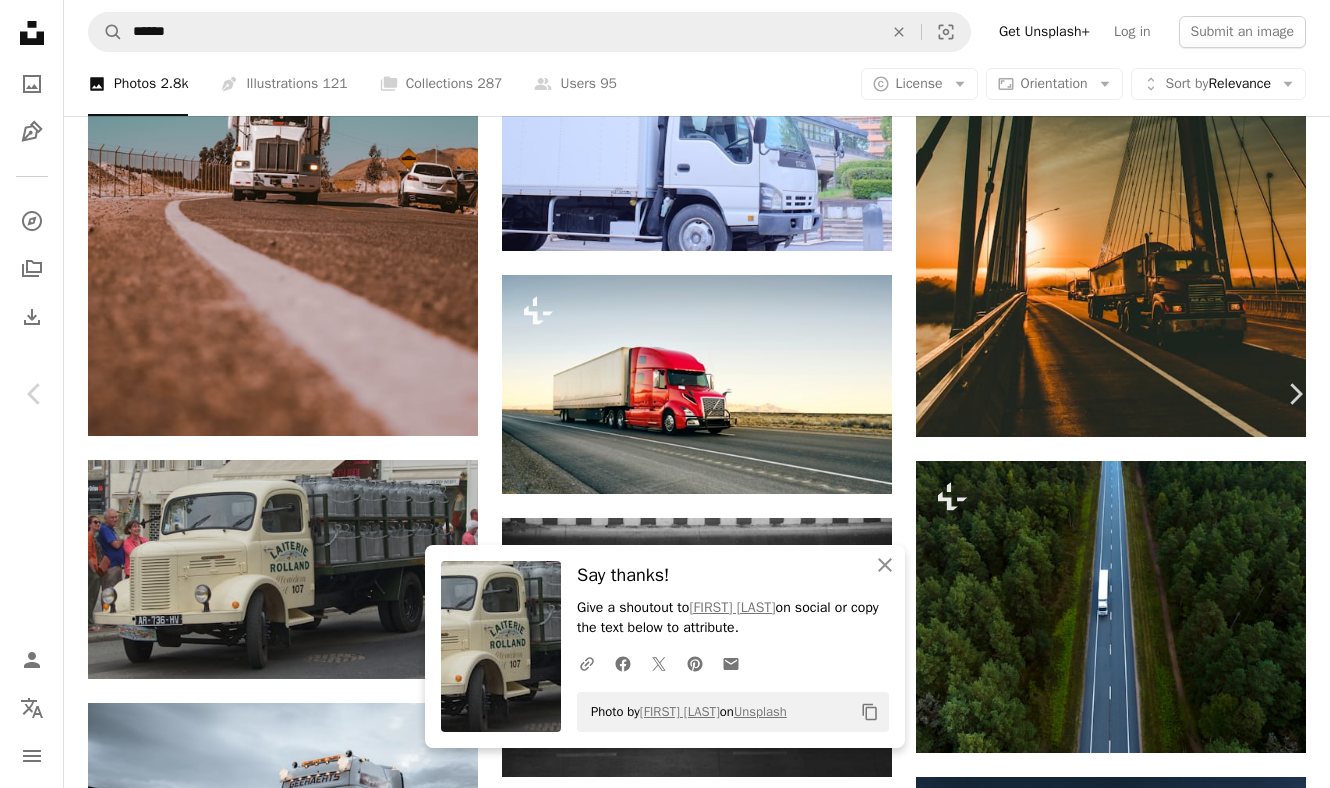 click on "An X shape" at bounding box center (20, 20) 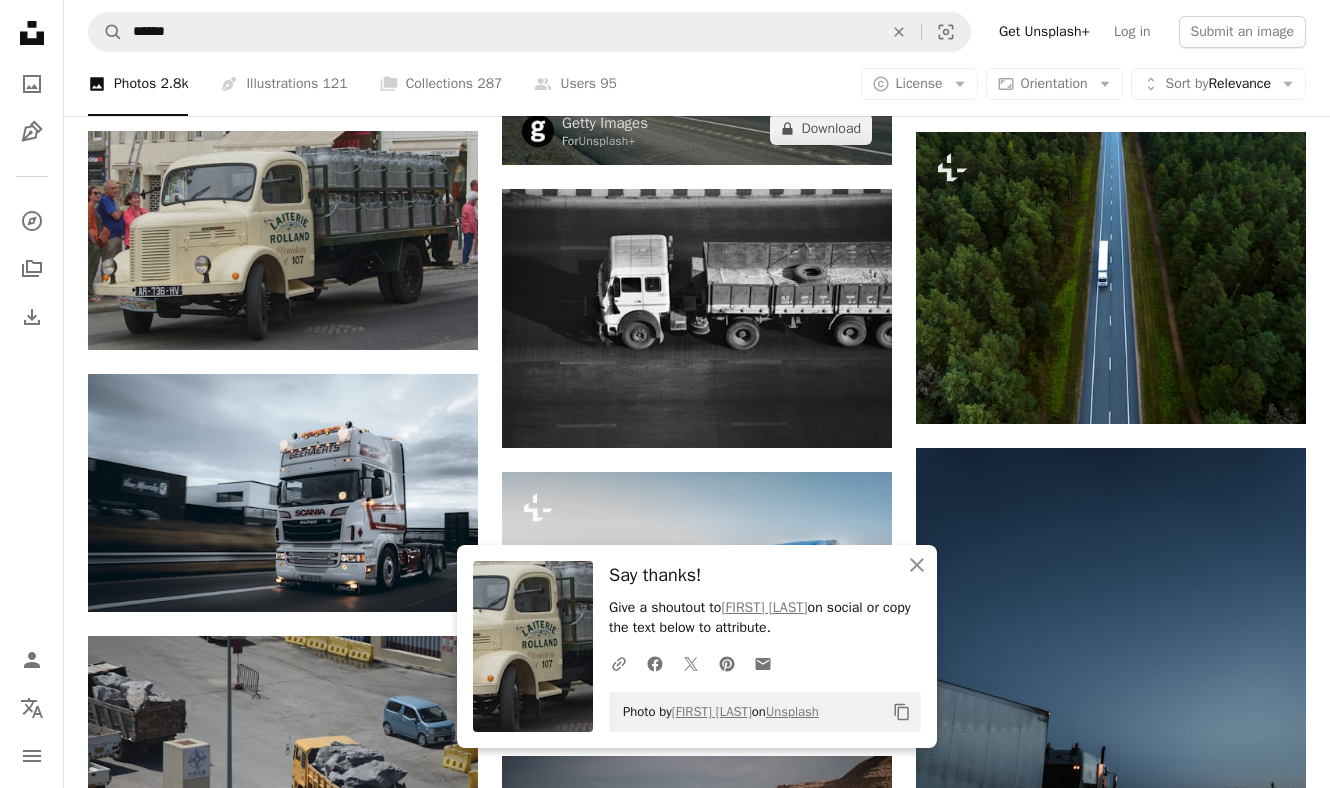 scroll, scrollTop: 6070, scrollLeft: 0, axis: vertical 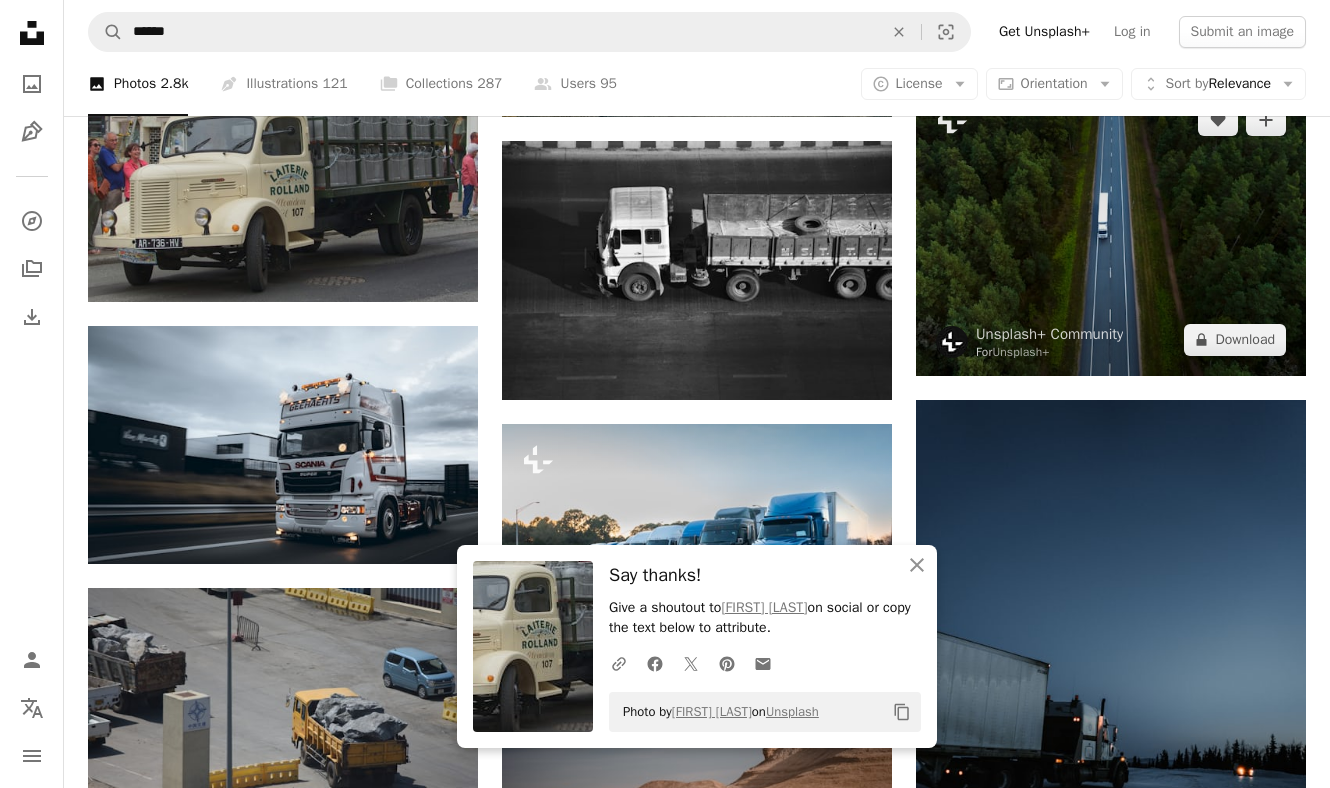 click at bounding box center [1111, 230] 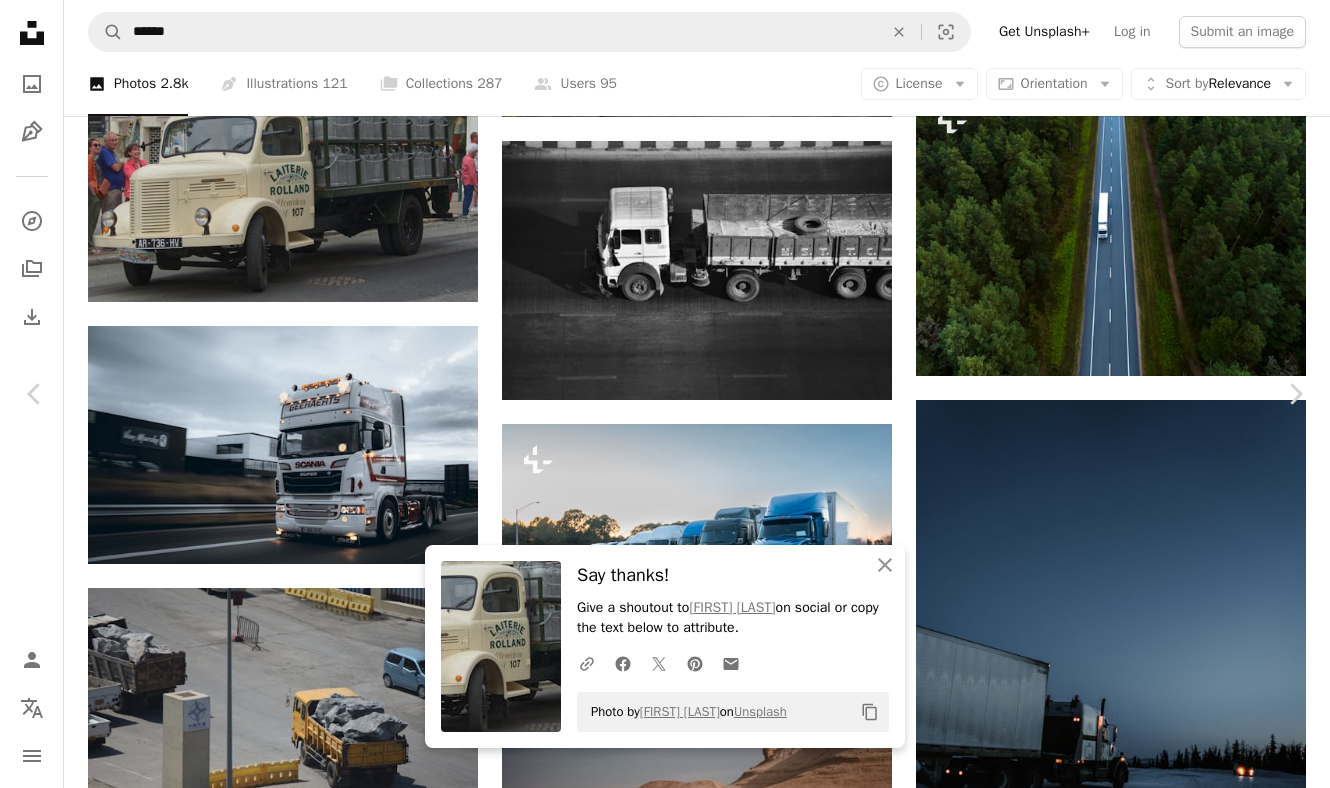 click on "An X shape" at bounding box center [20, 20] 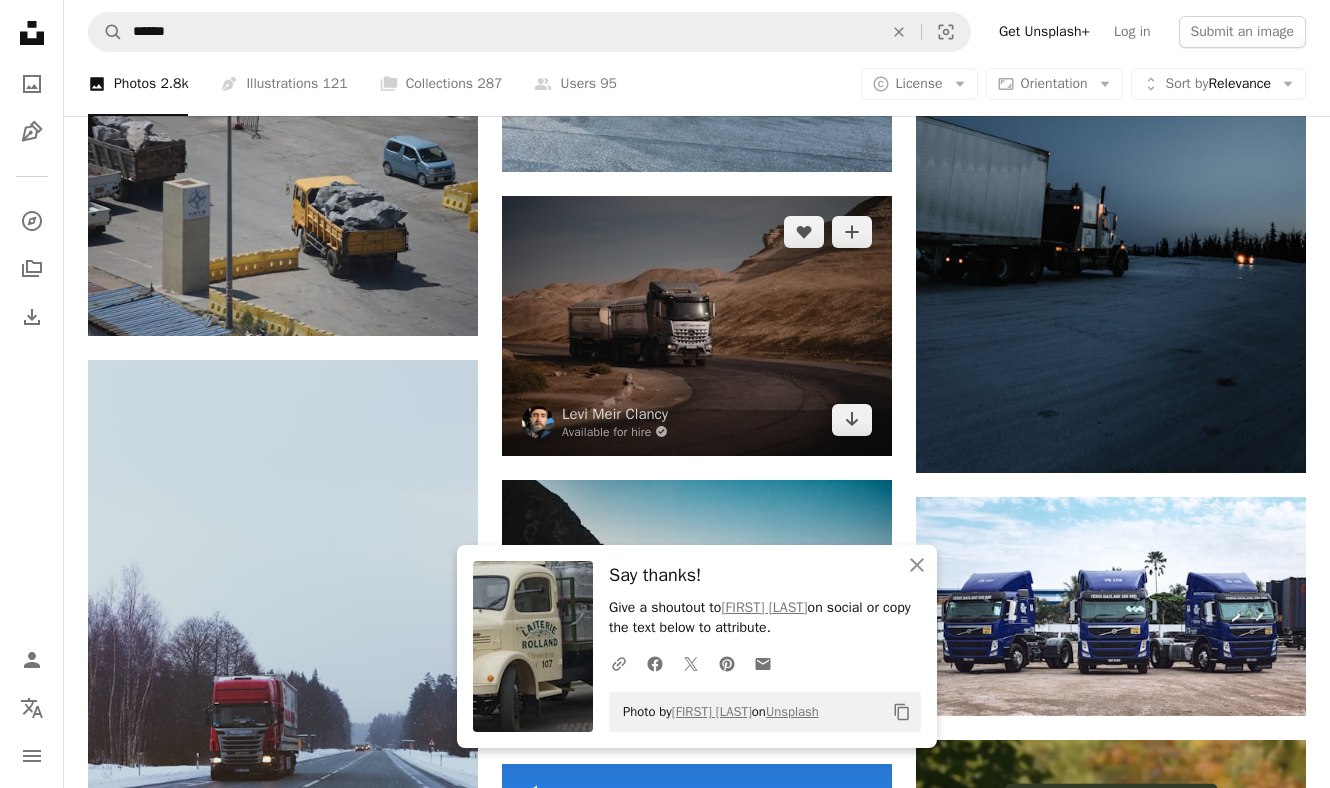 scroll, scrollTop: 6583, scrollLeft: 0, axis: vertical 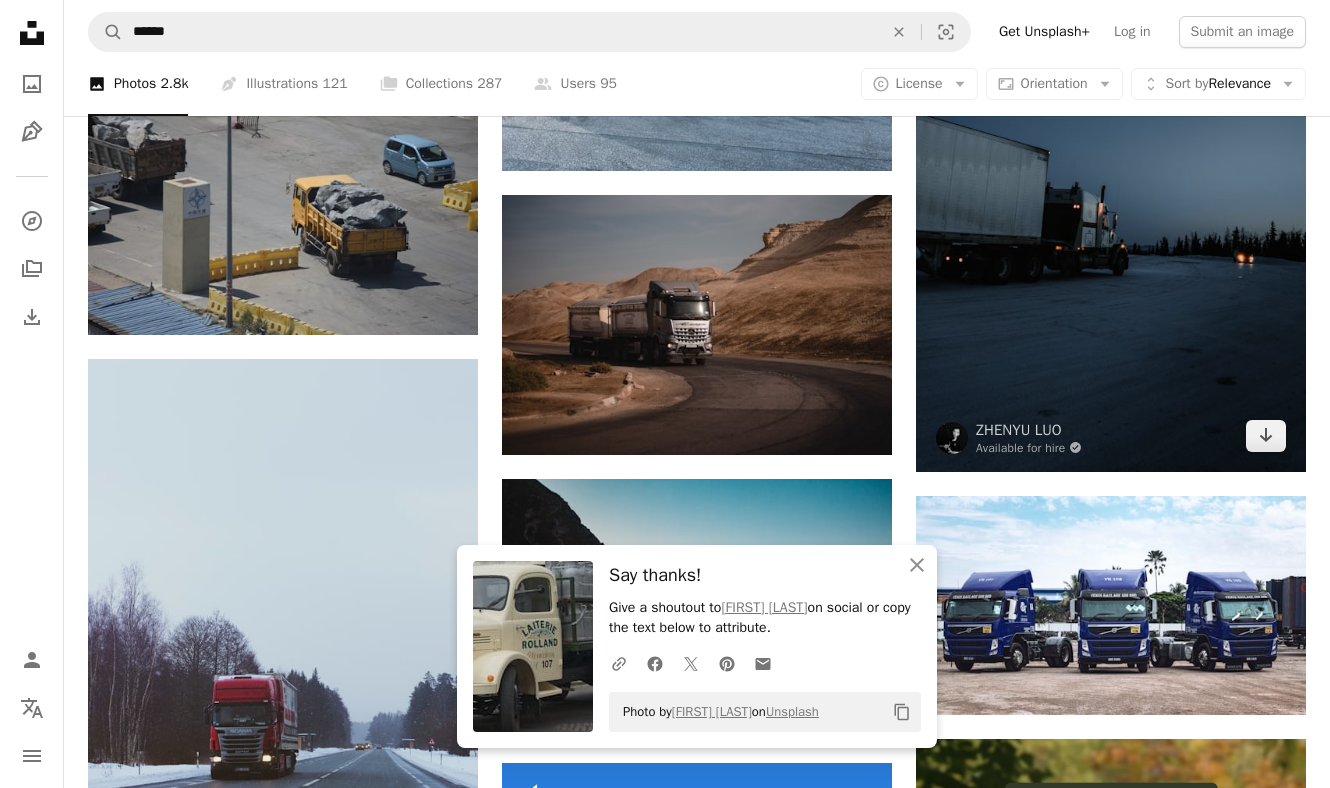 click at bounding box center (1111, 179) 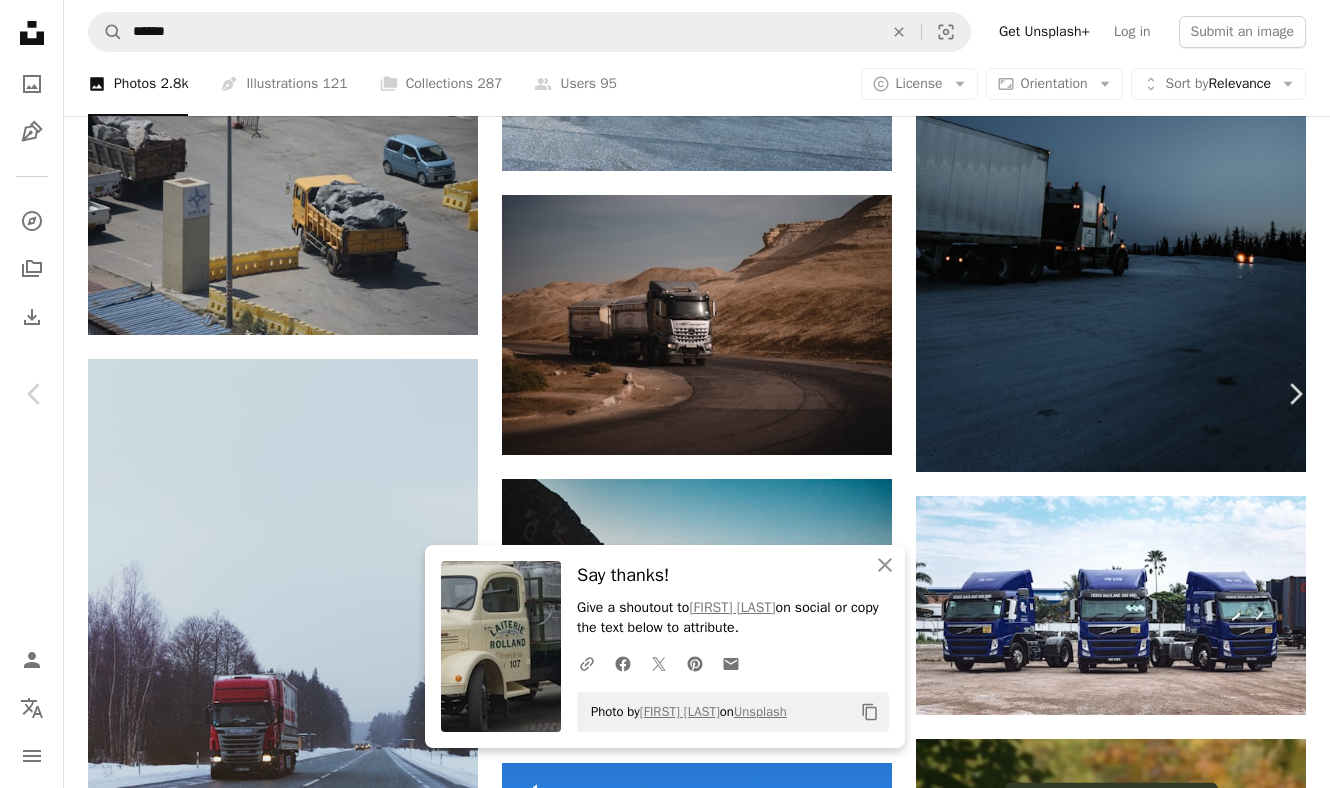 click on "[FIRST] [LAST] Available for hire A checkmark inside of a circle A heart A plus sign Edit image Plus sign for Unsplash+ Download free Chevron down" at bounding box center (665, 4426) 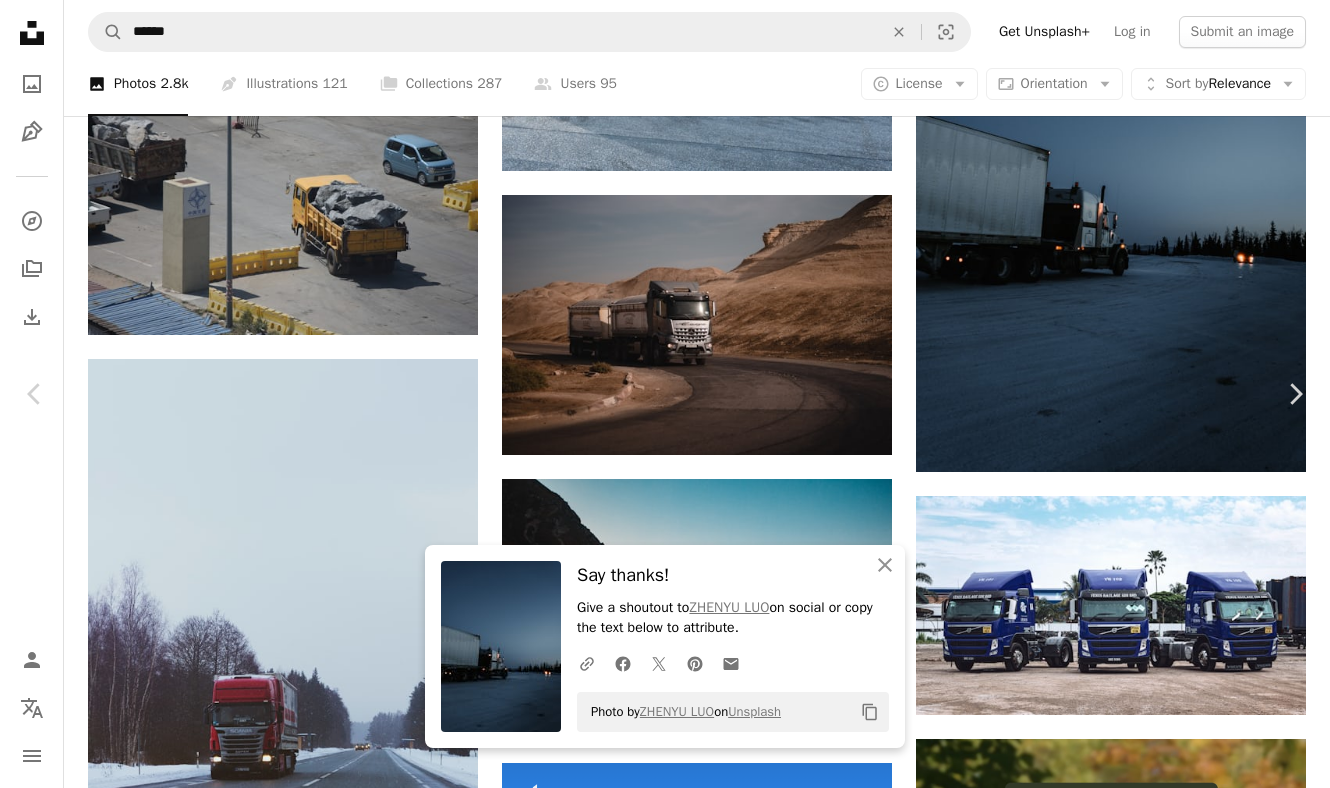 click on "An X shape" at bounding box center (20, 20) 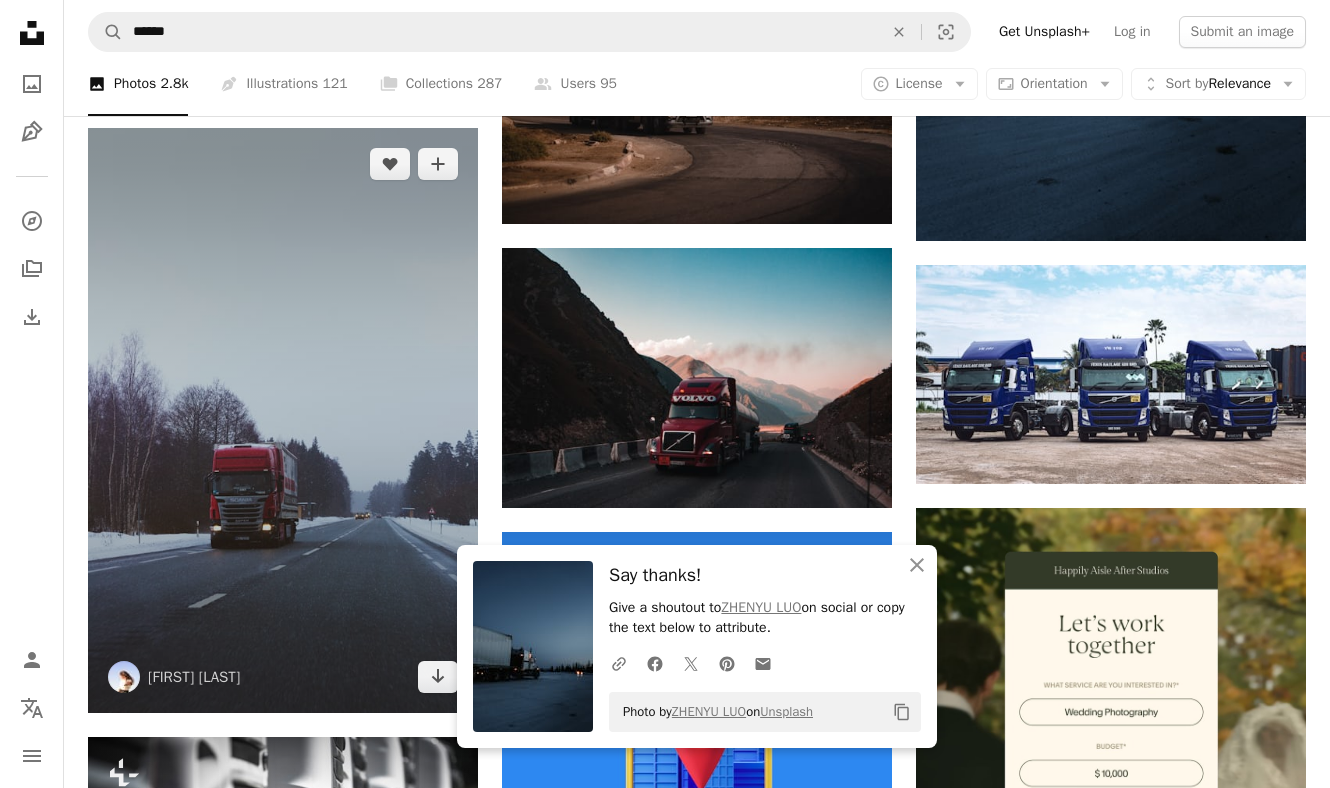 scroll, scrollTop: 6815, scrollLeft: 0, axis: vertical 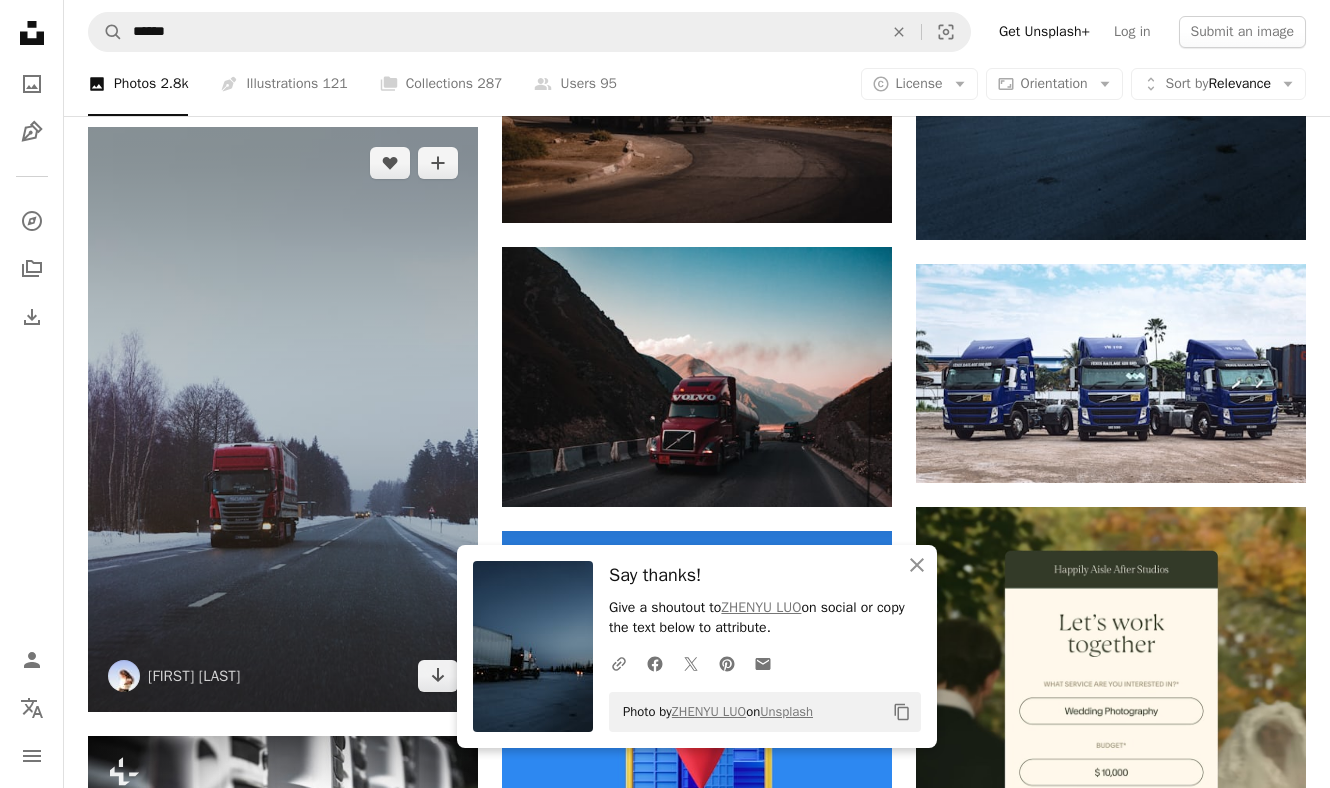 click at bounding box center (283, 419) 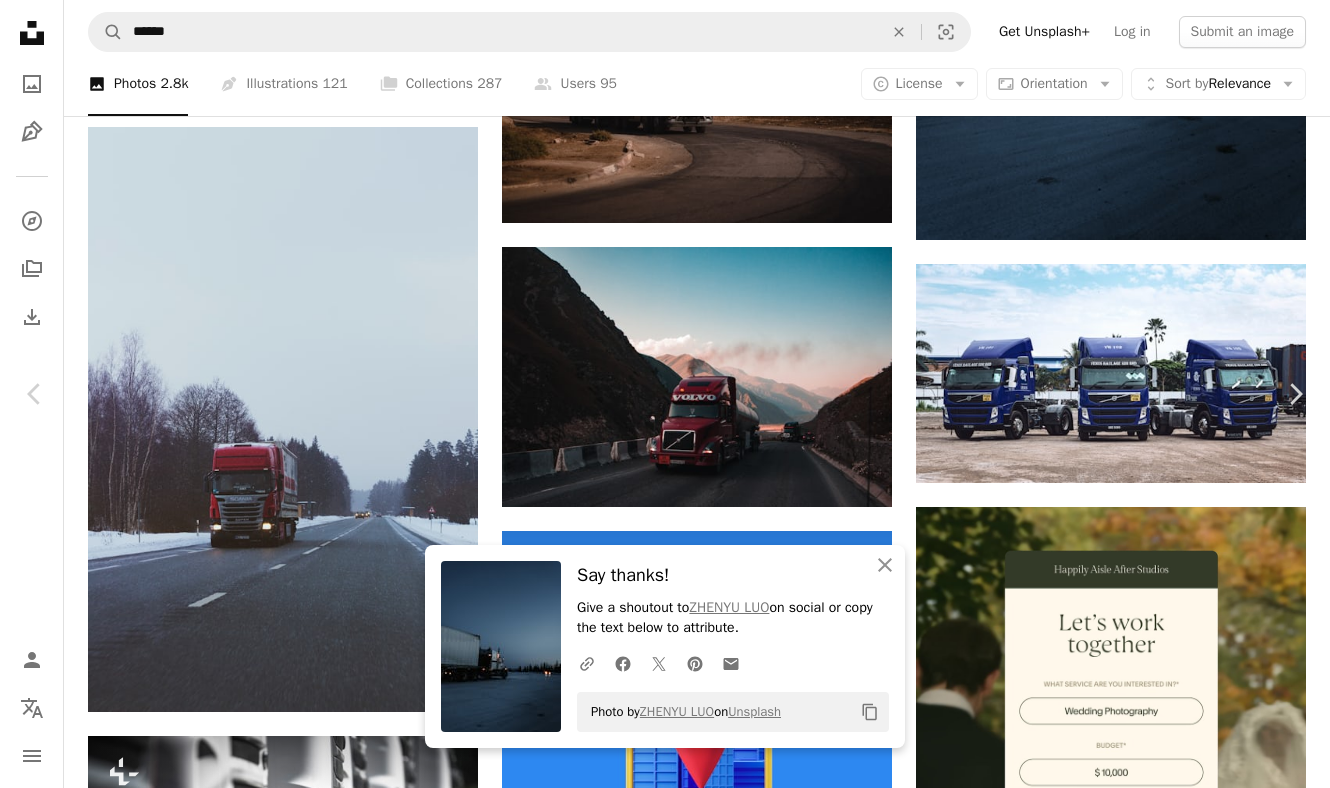 click on "Download free" at bounding box center (1146, 4194) 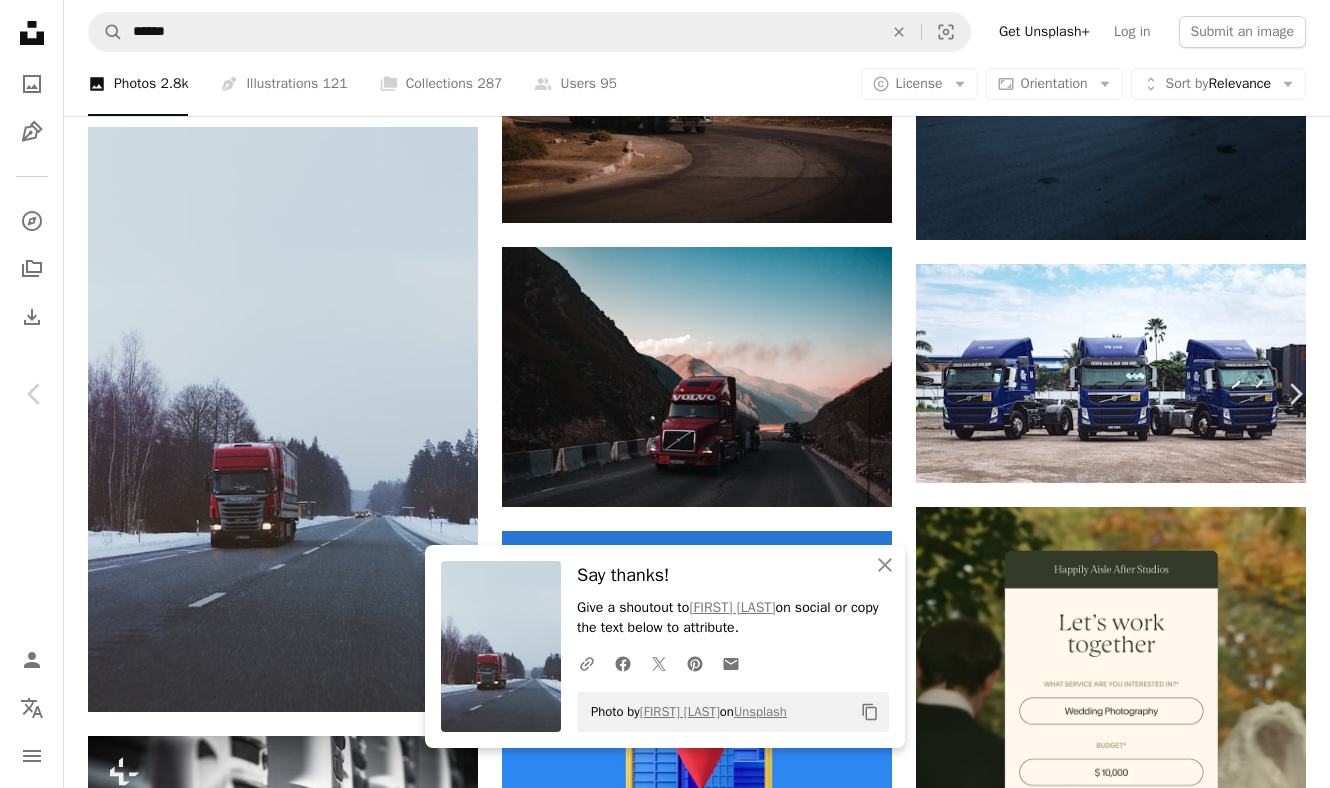 click on "An X shape" at bounding box center (20, 20) 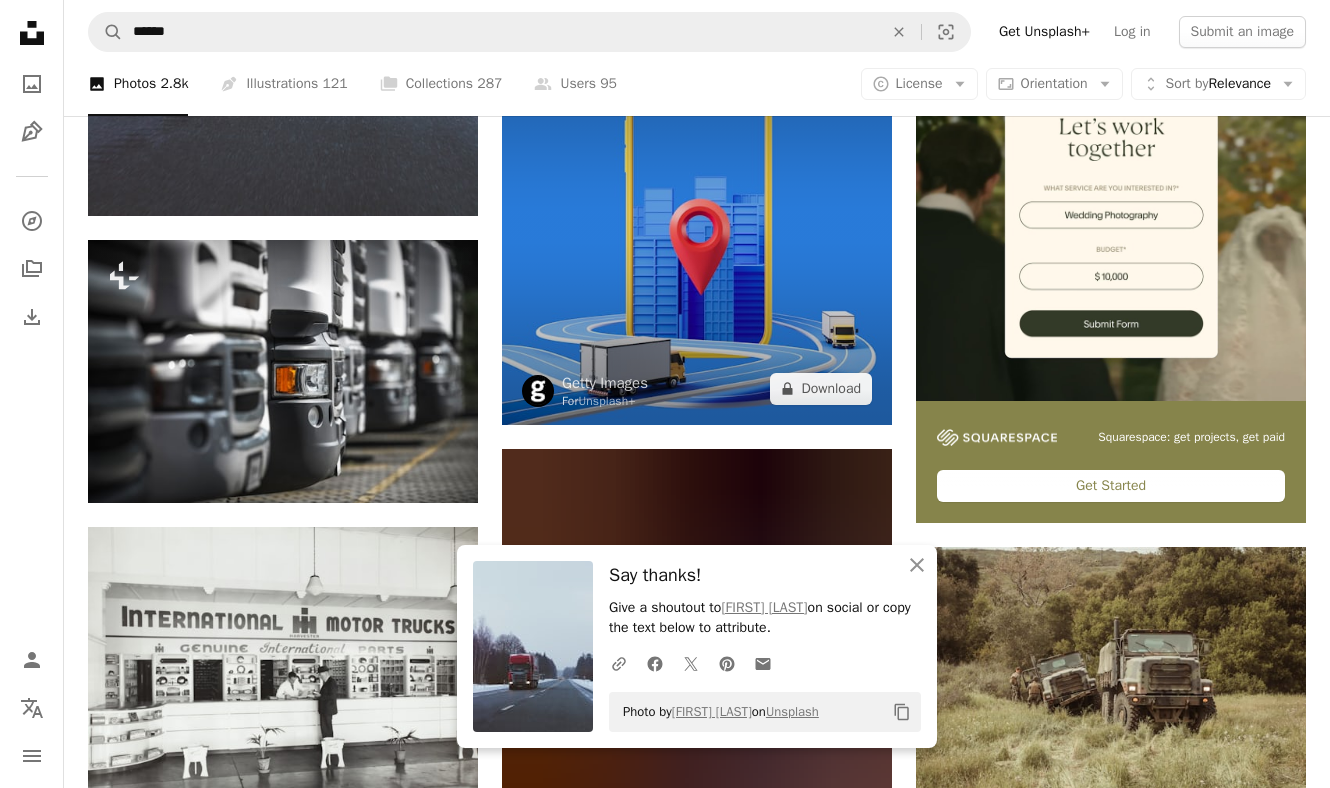 scroll, scrollTop: 7313, scrollLeft: 0, axis: vertical 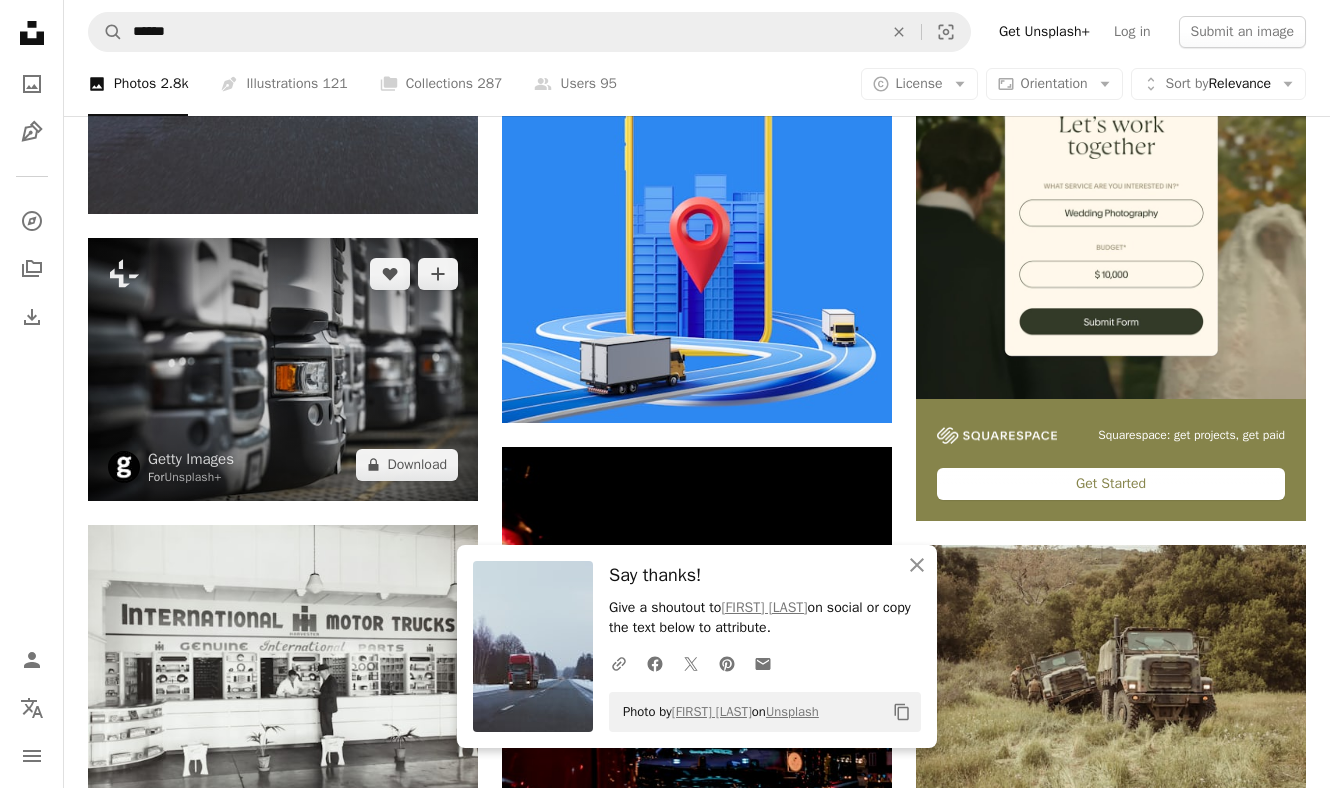 click at bounding box center [283, 369] 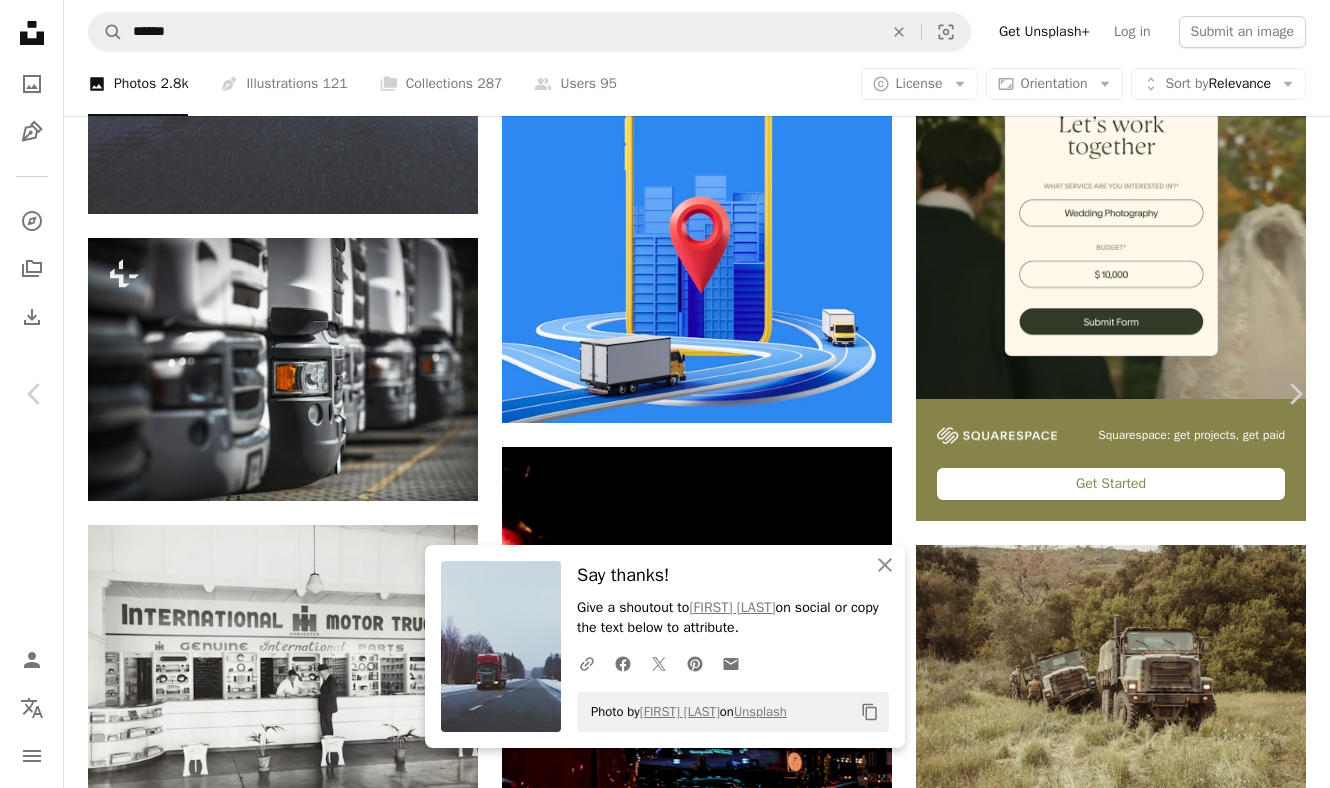 click on "An X shape" at bounding box center (20, 20) 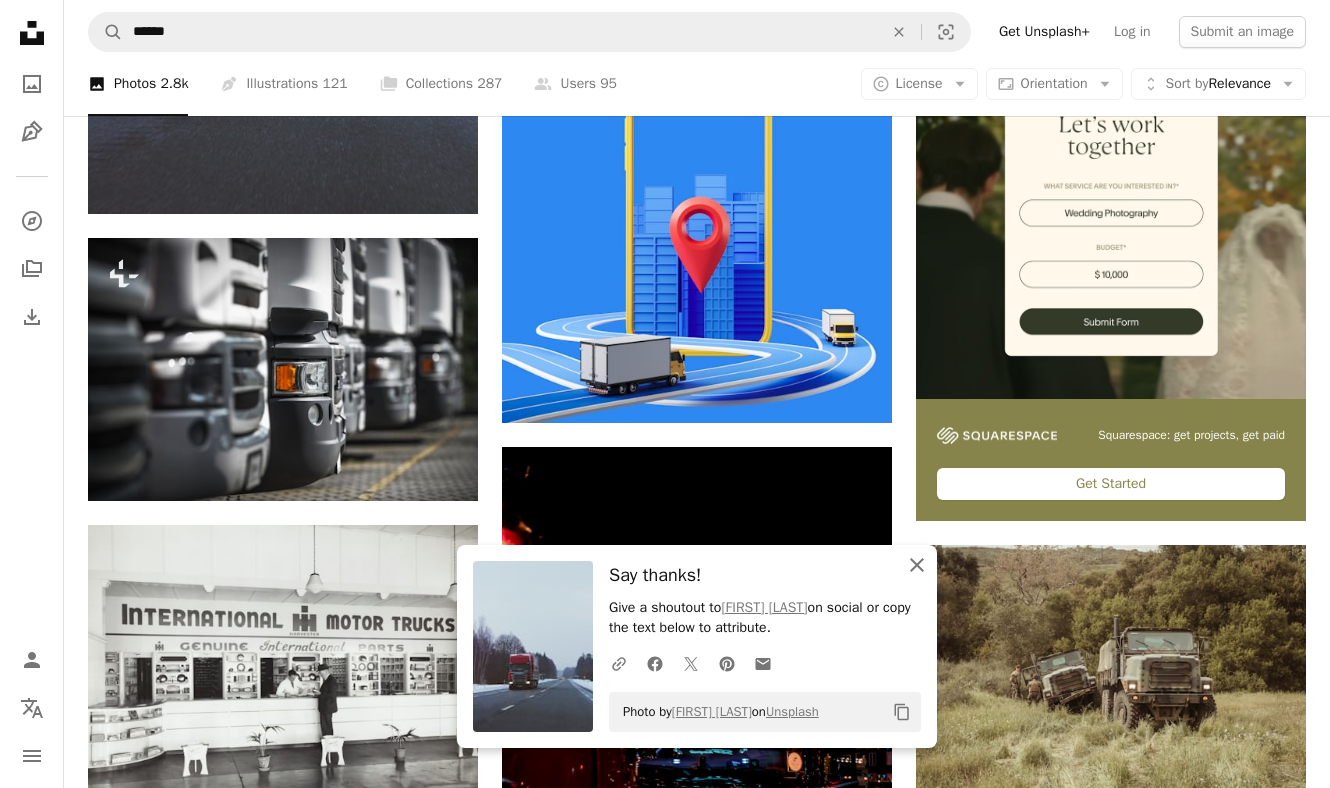 click 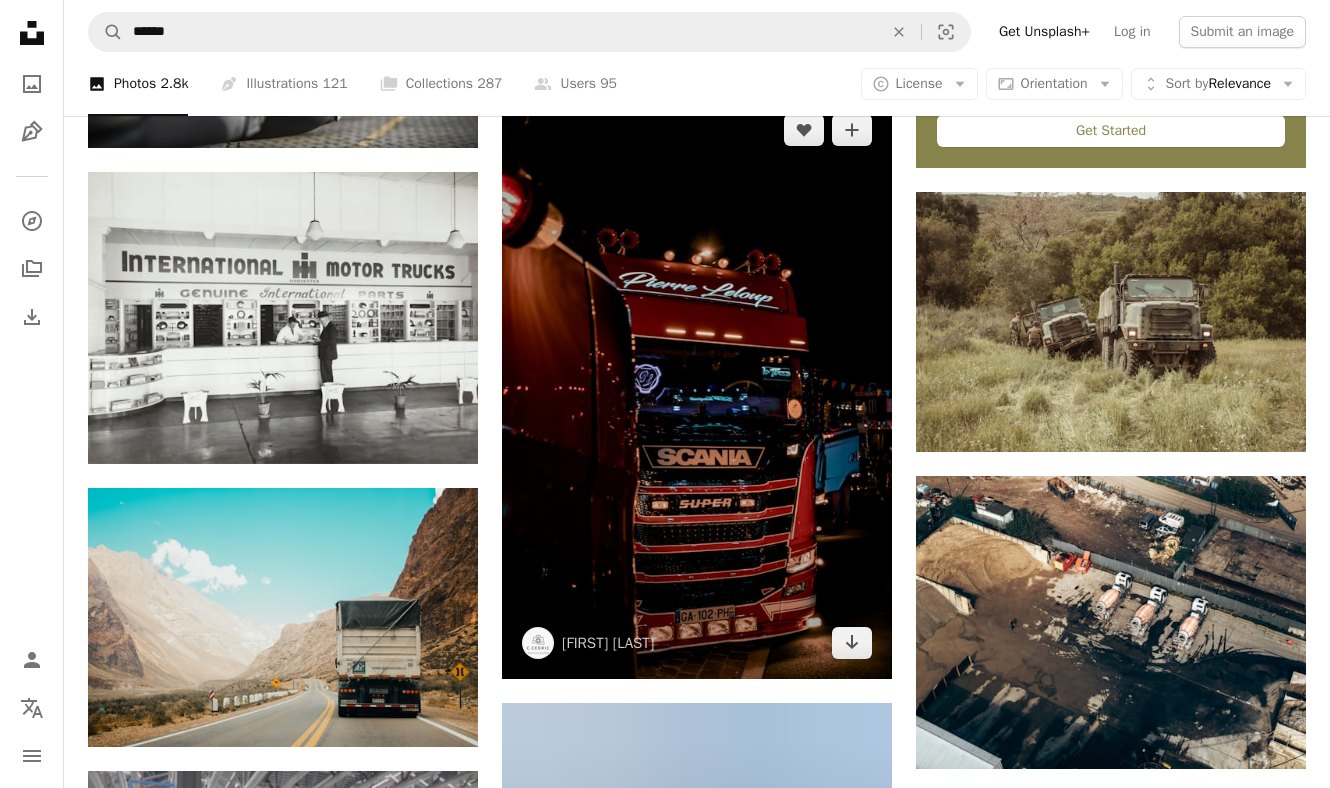scroll, scrollTop: 7669, scrollLeft: 0, axis: vertical 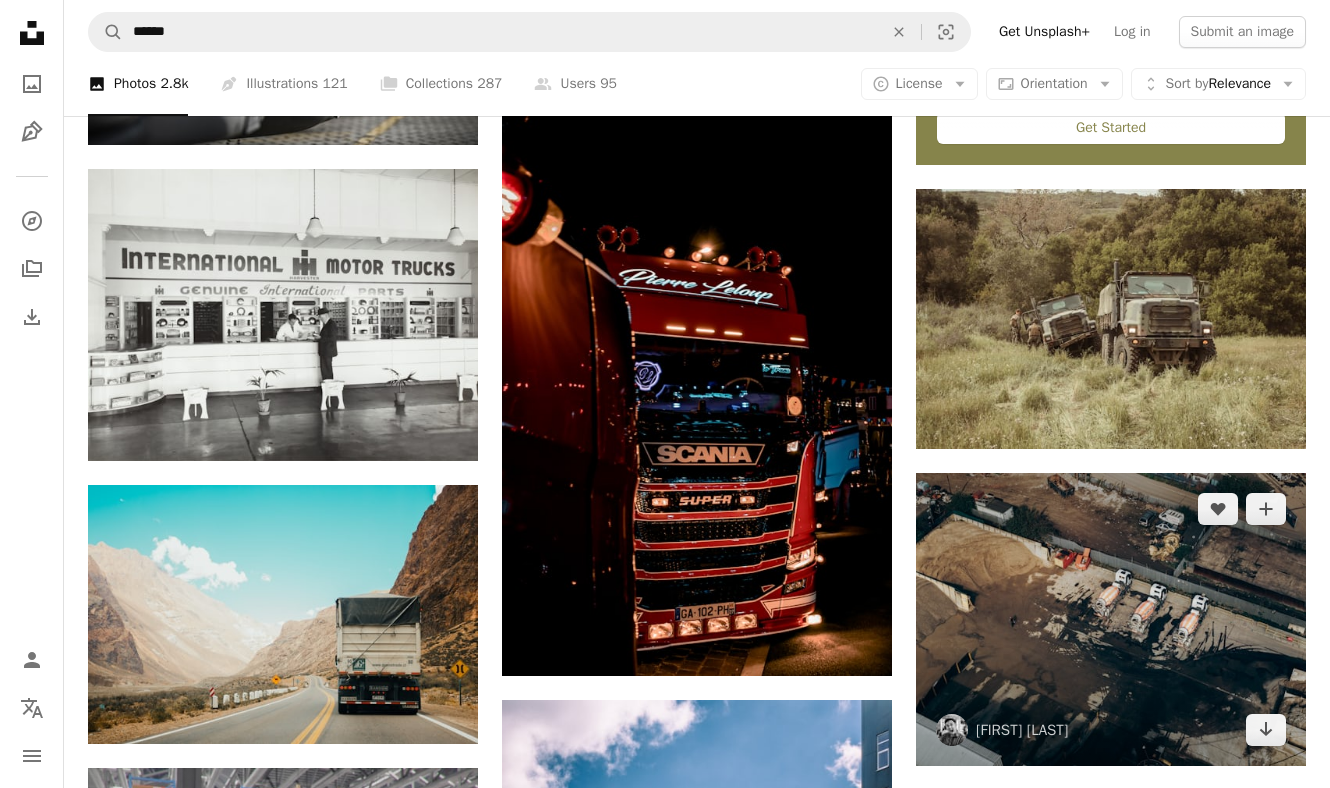 click at bounding box center (1111, 619) 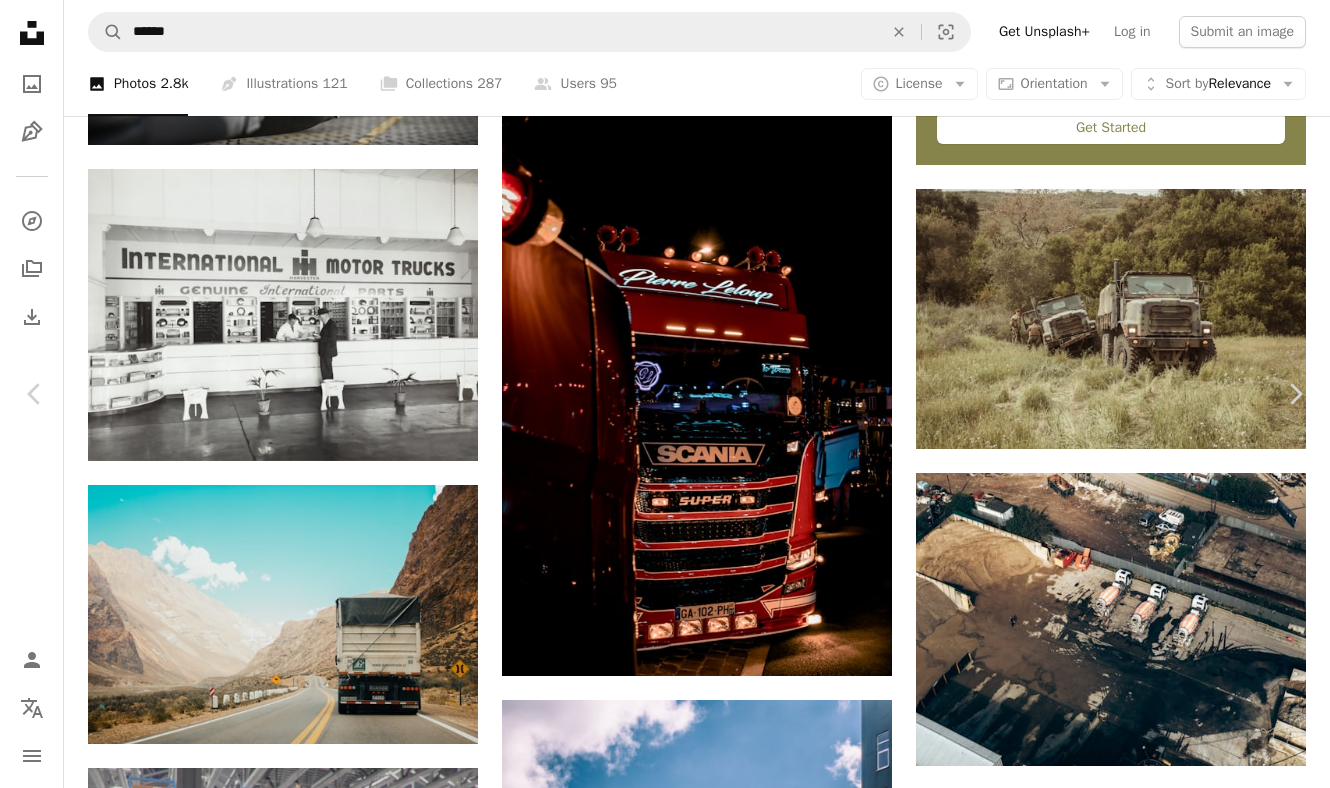 click on "Download free" at bounding box center (1146, 3340) 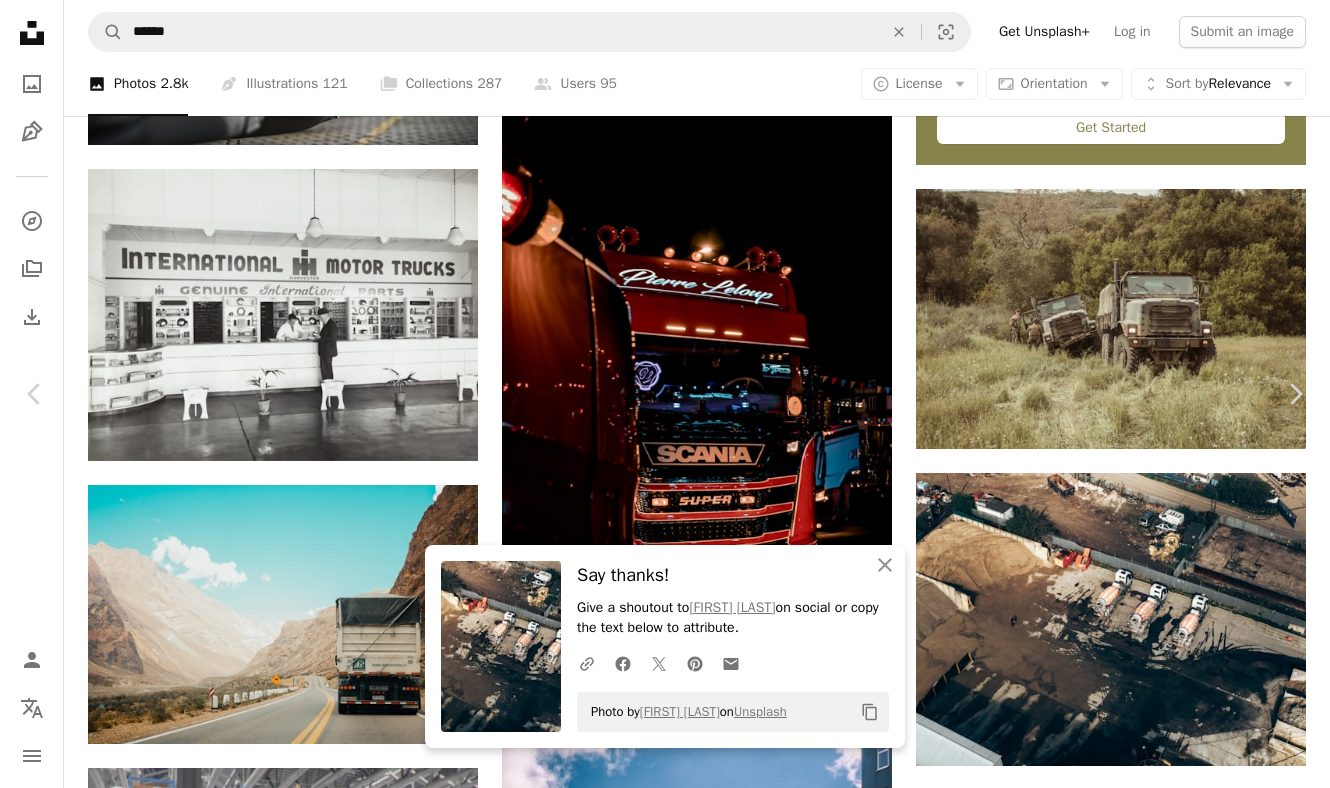 click on "An X shape" at bounding box center [20, 20] 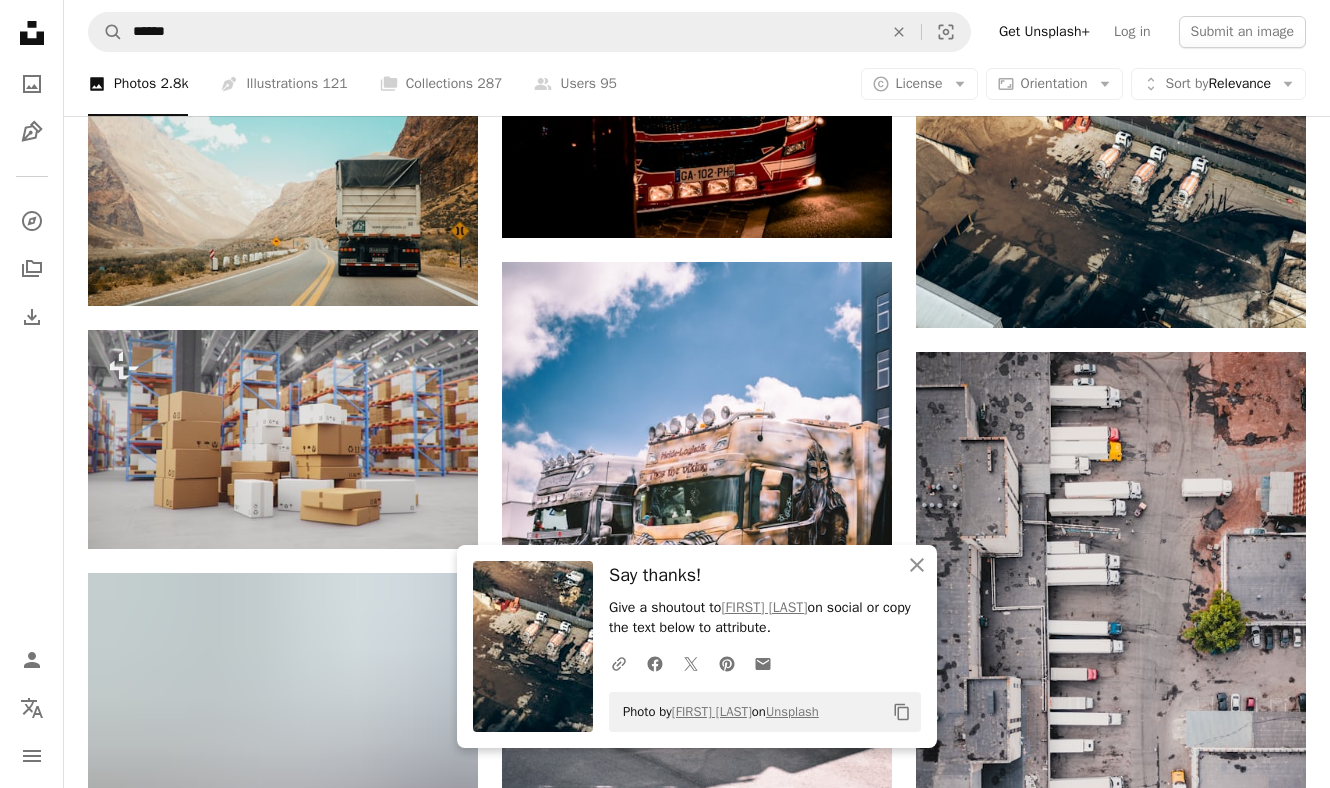 scroll, scrollTop: 8109, scrollLeft: 0, axis: vertical 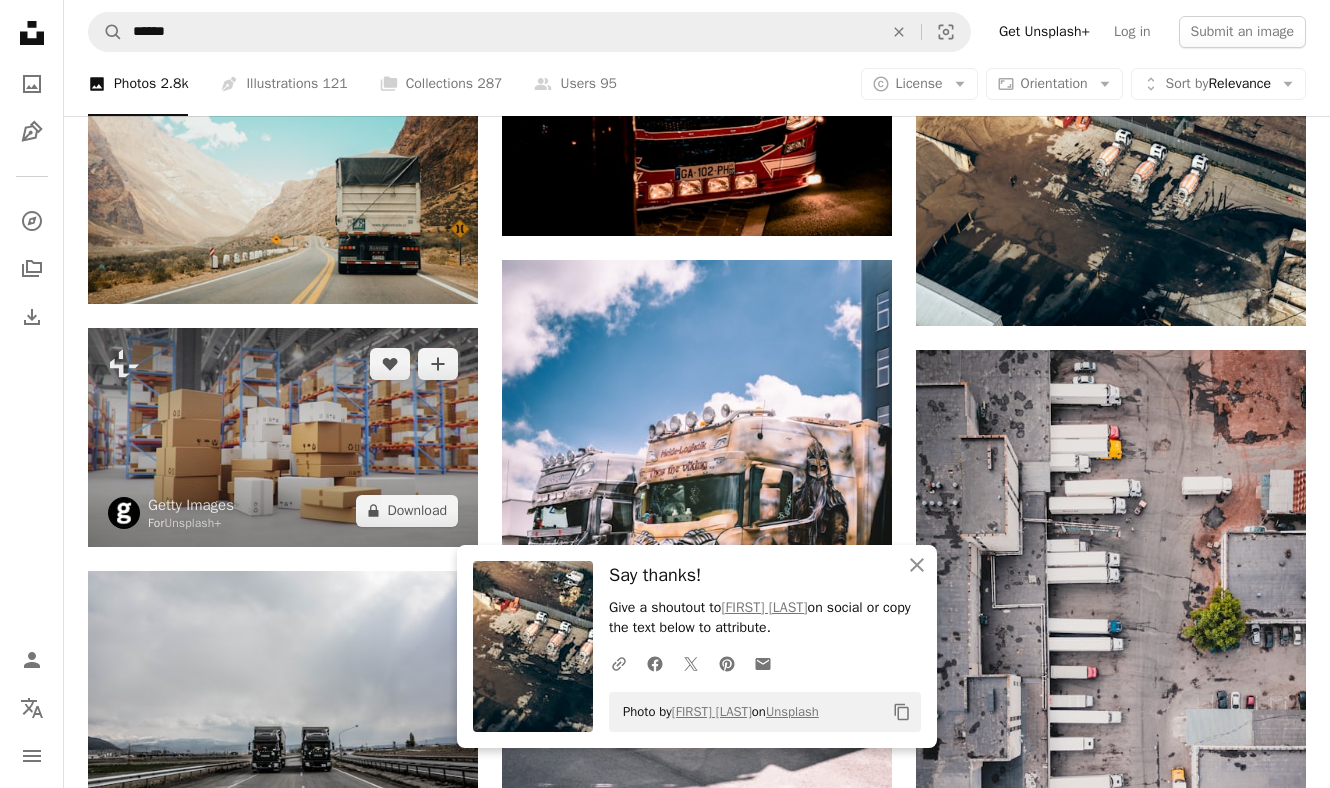 click at bounding box center (283, 437) 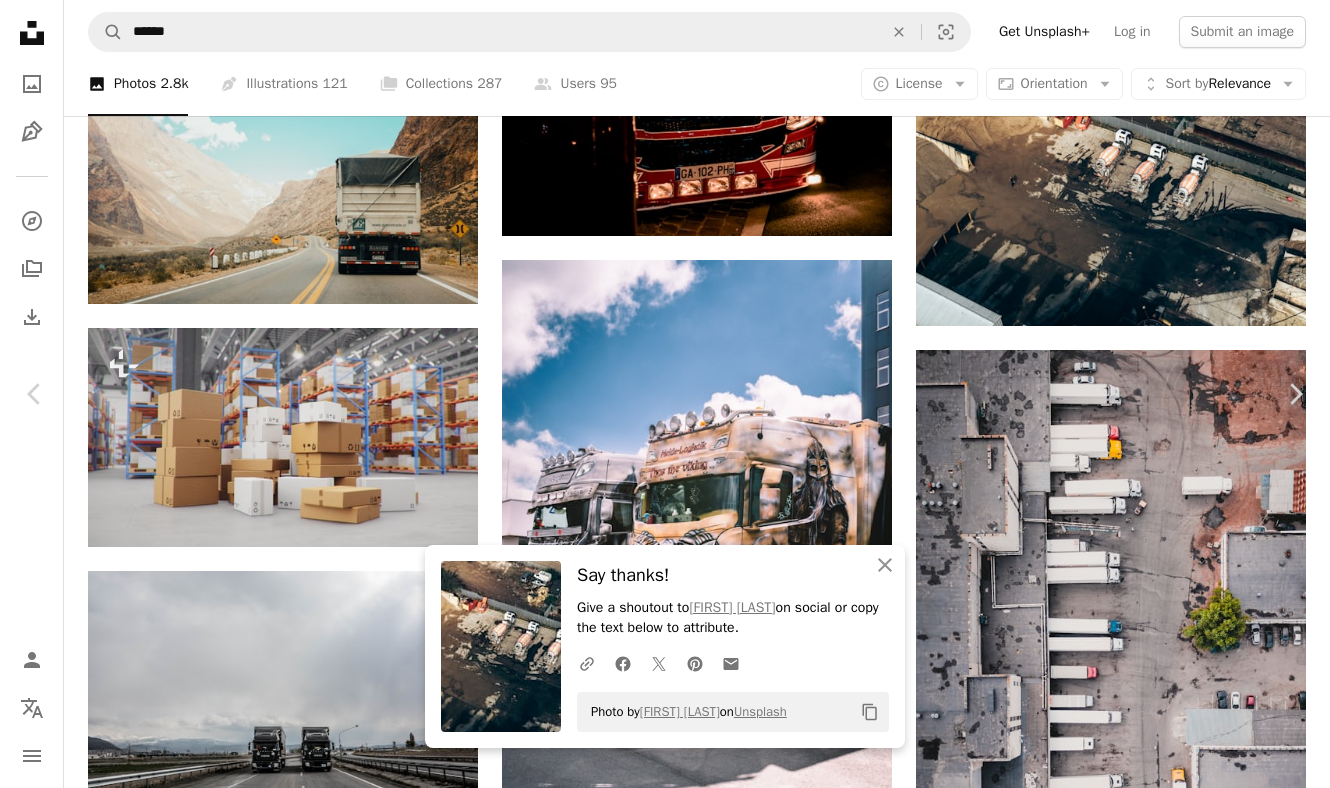 click on "An X shape" at bounding box center (20, 20) 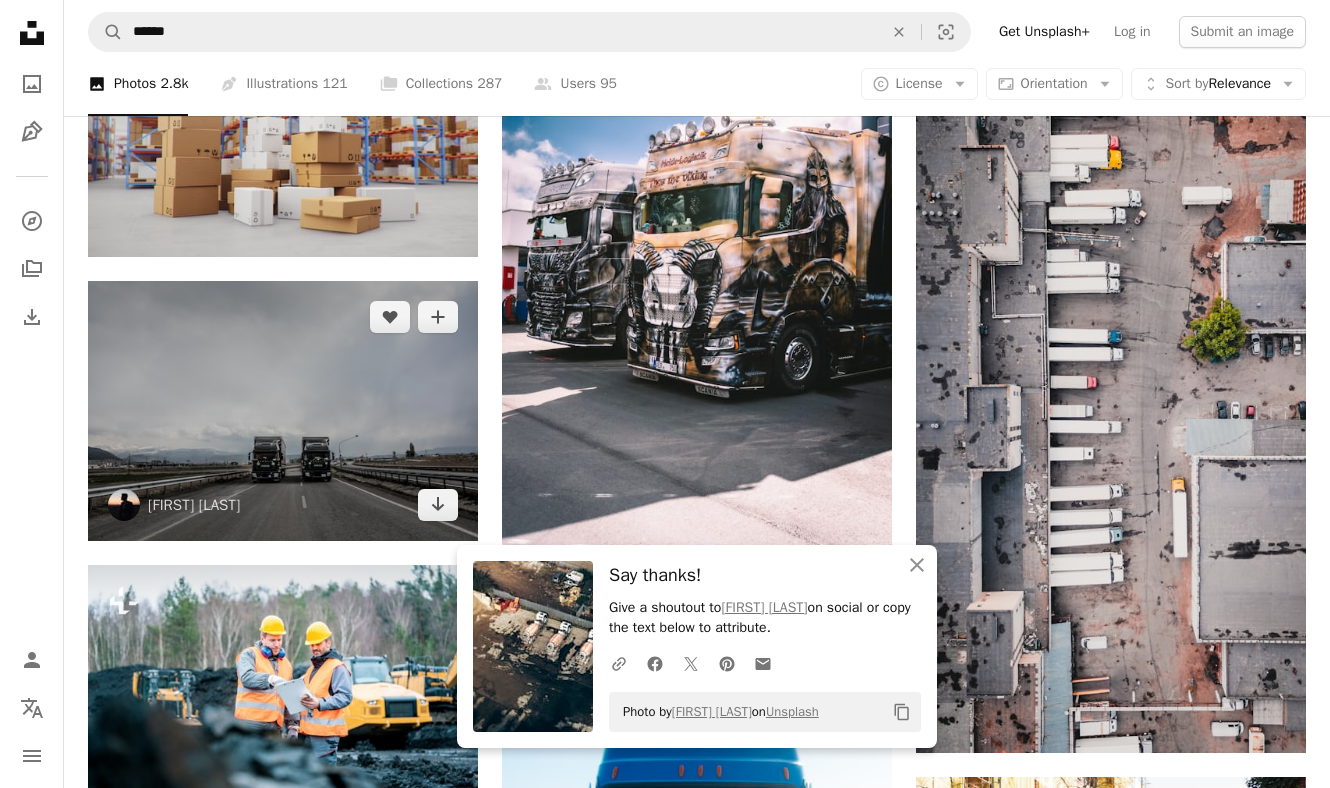 scroll, scrollTop: 8401, scrollLeft: 0, axis: vertical 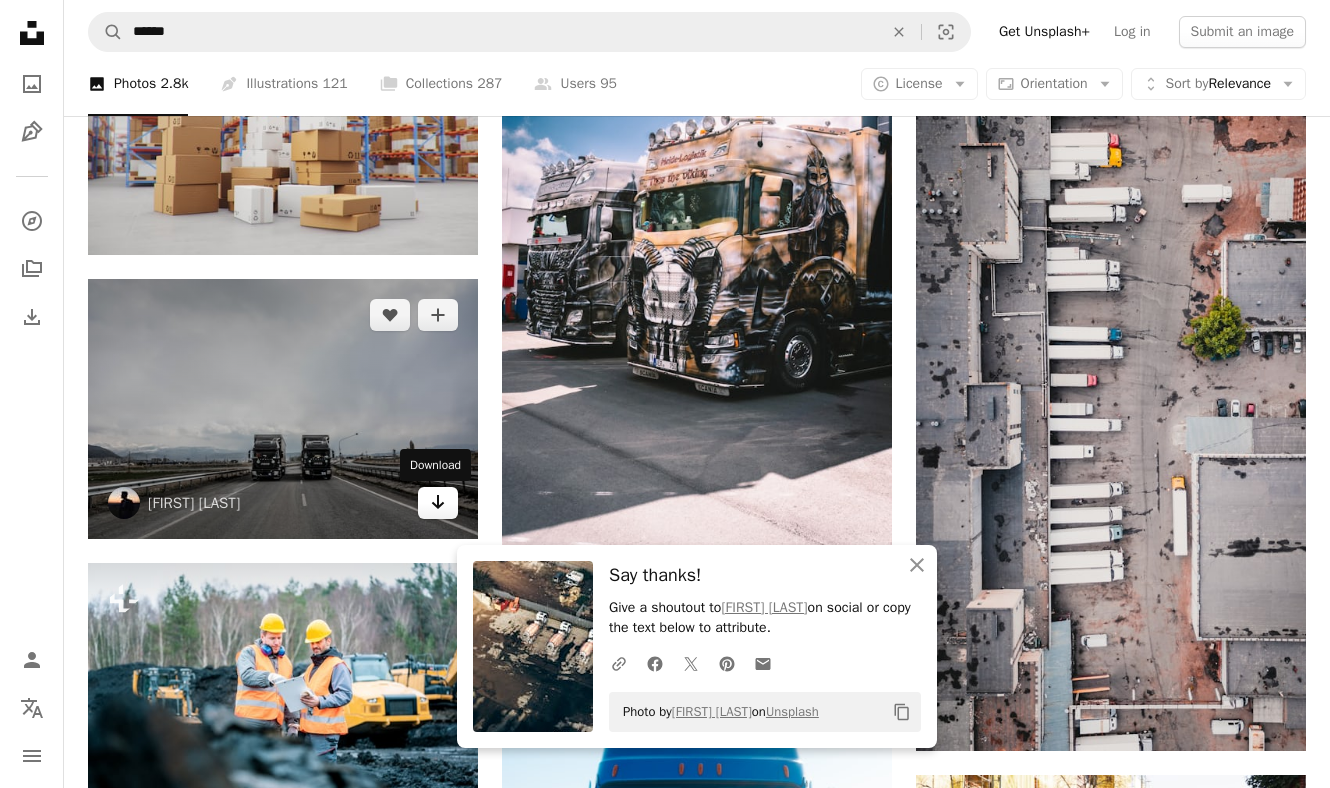 click on "Arrow pointing down" at bounding box center [438, 503] 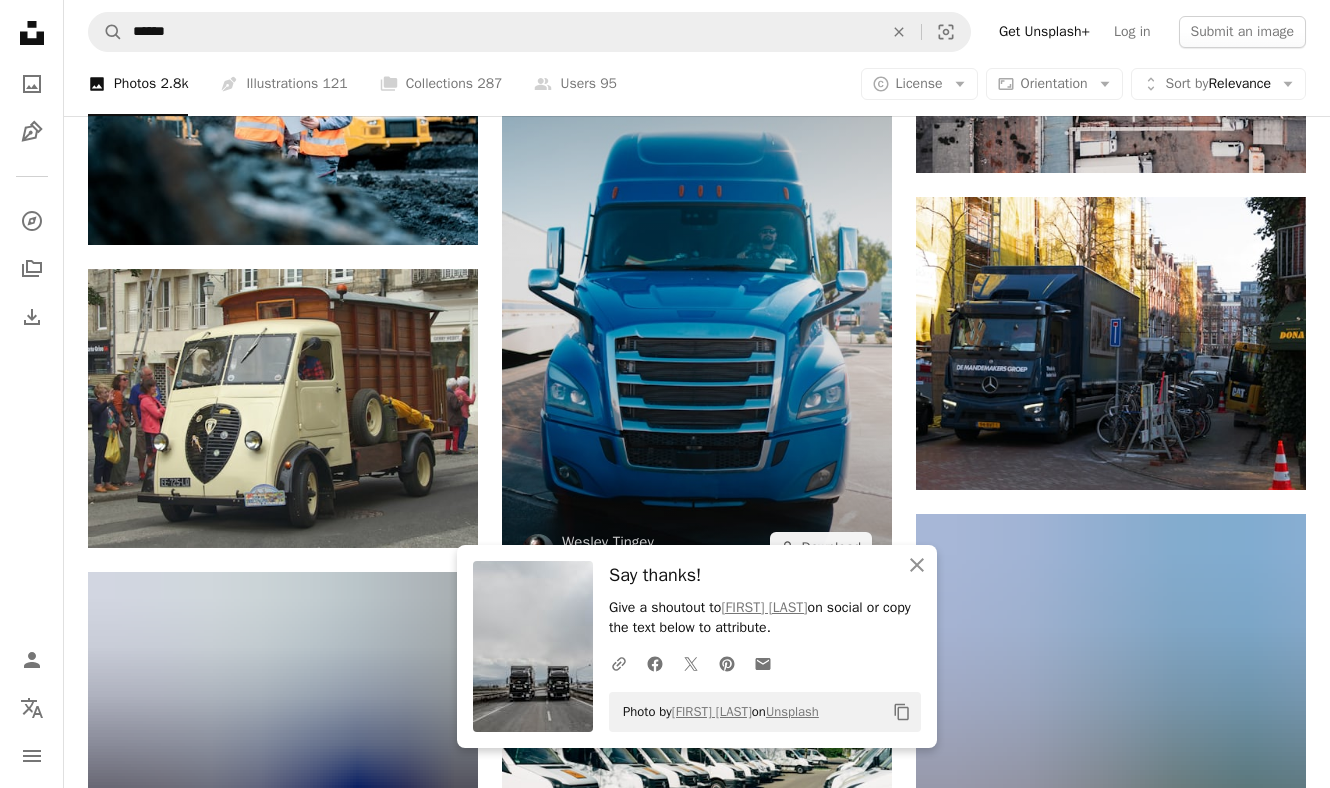 scroll, scrollTop: 8980, scrollLeft: 0, axis: vertical 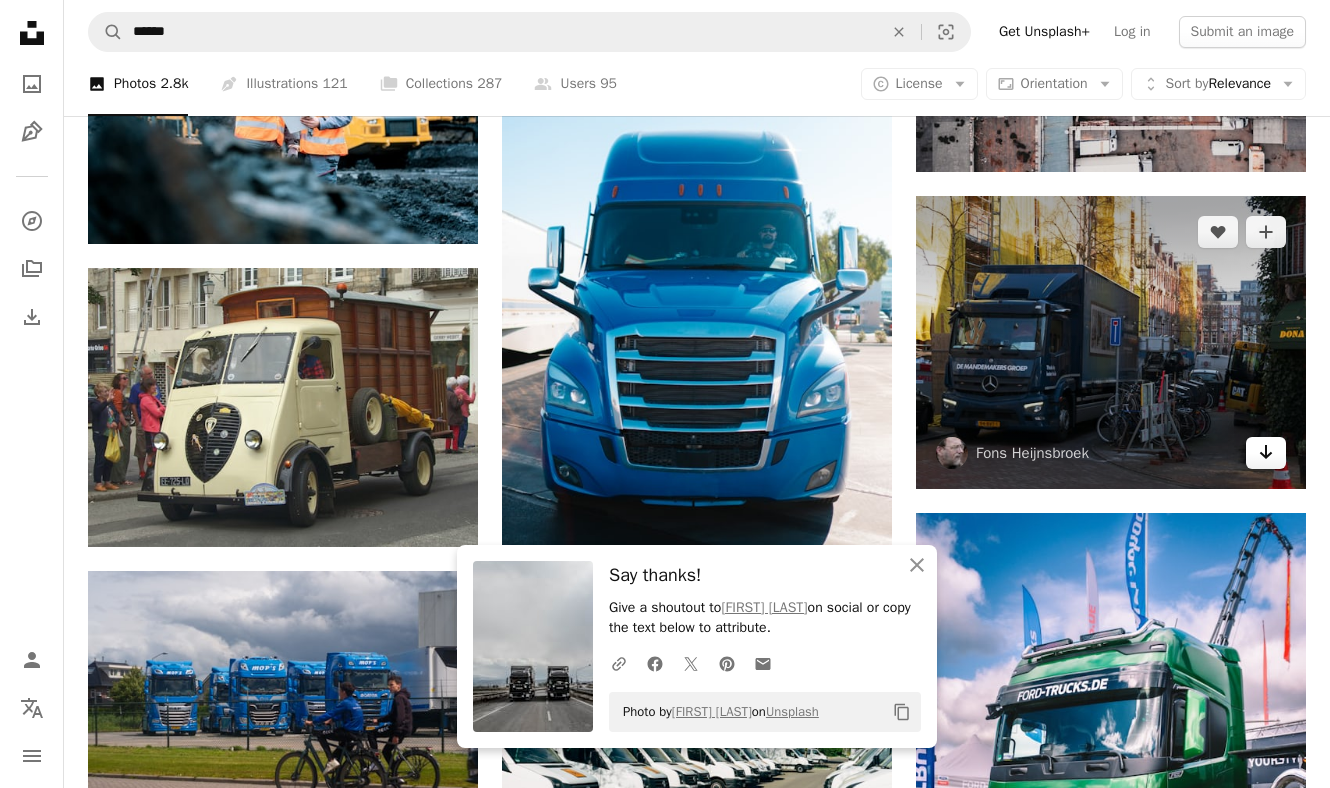 click on "Arrow pointing down" 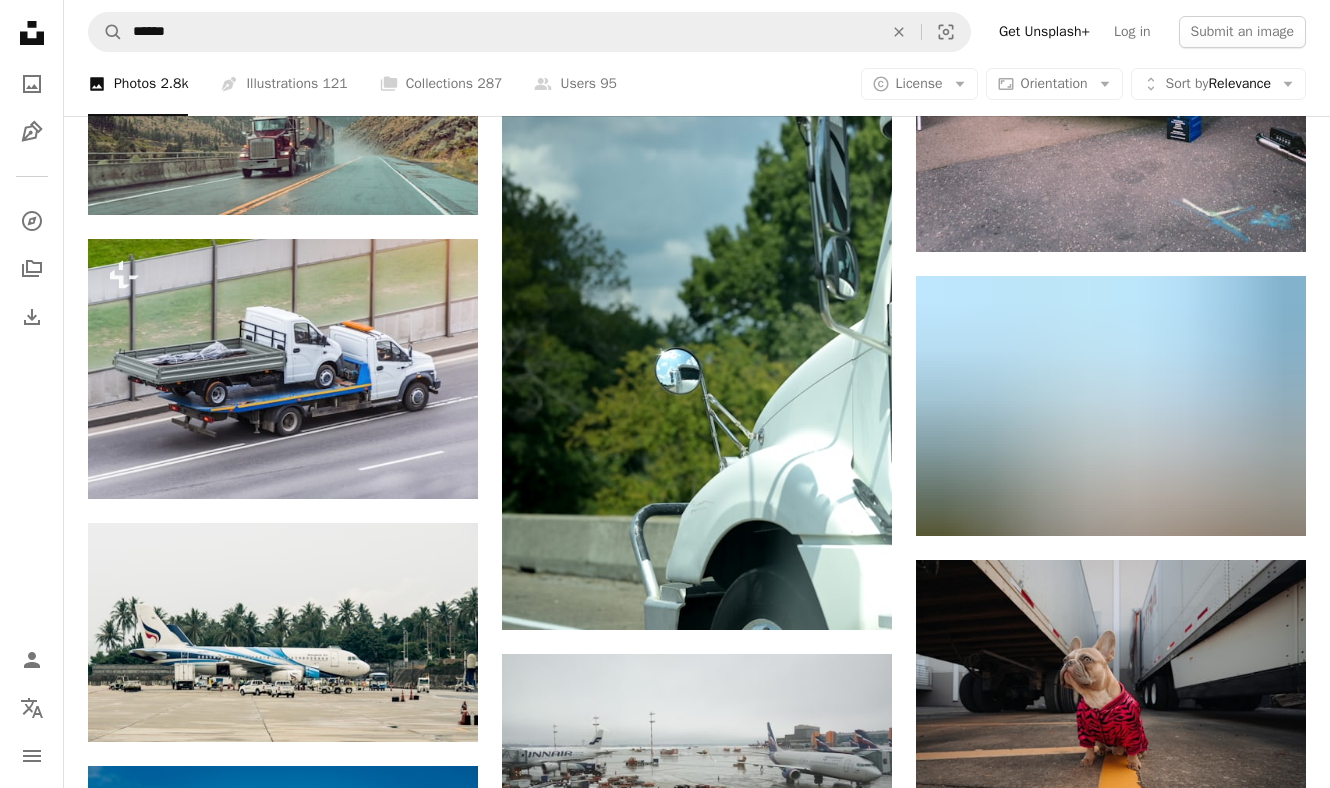 scroll, scrollTop: 9832, scrollLeft: 0, axis: vertical 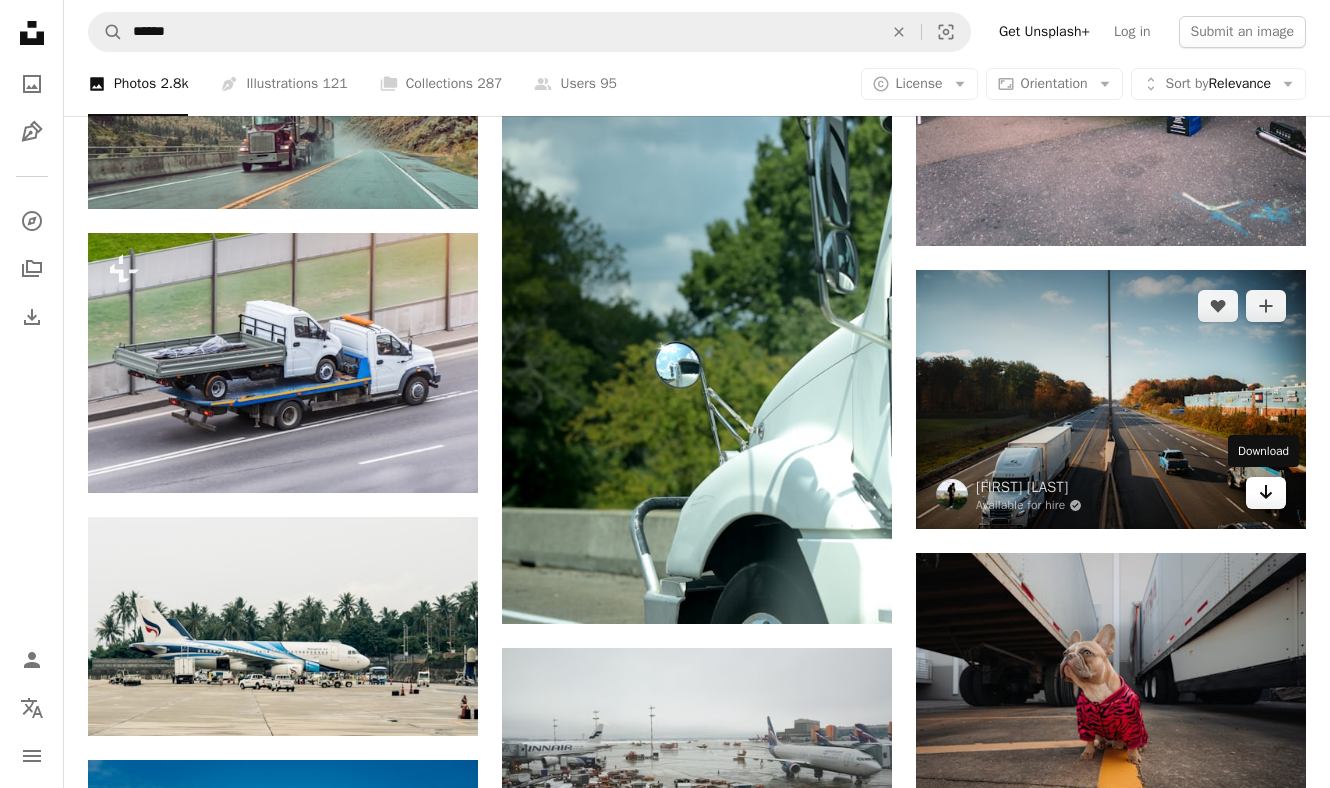 click 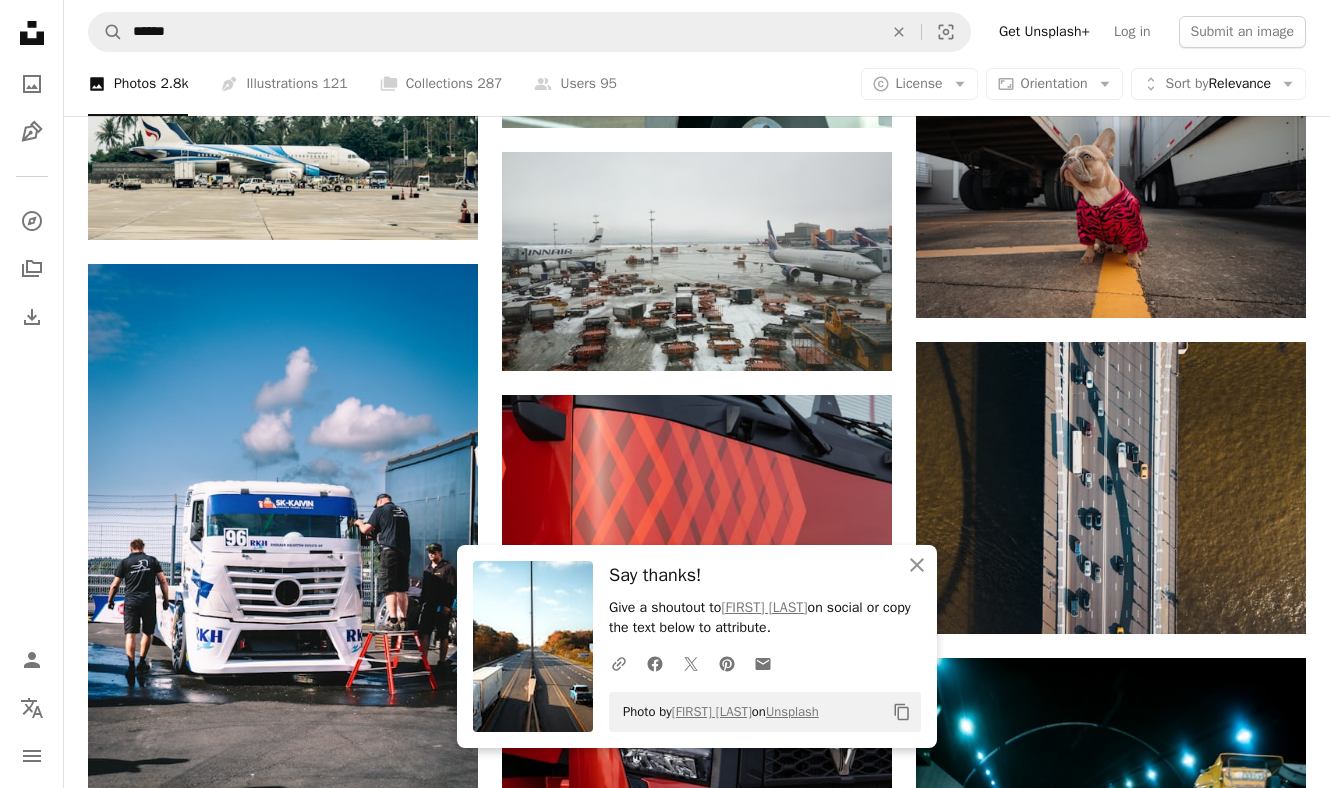 scroll, scrollTop: 10338, scrollLeft: 0, axis: vertical 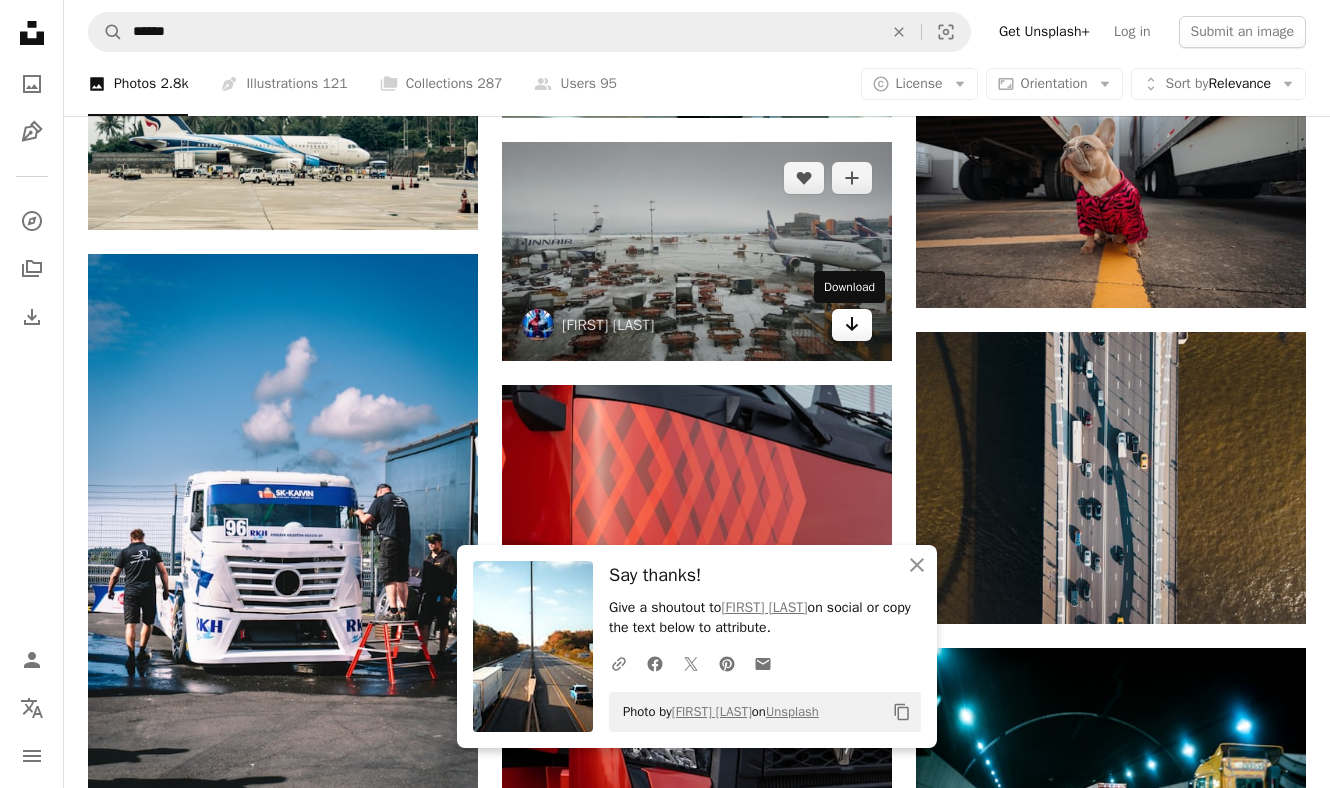 click 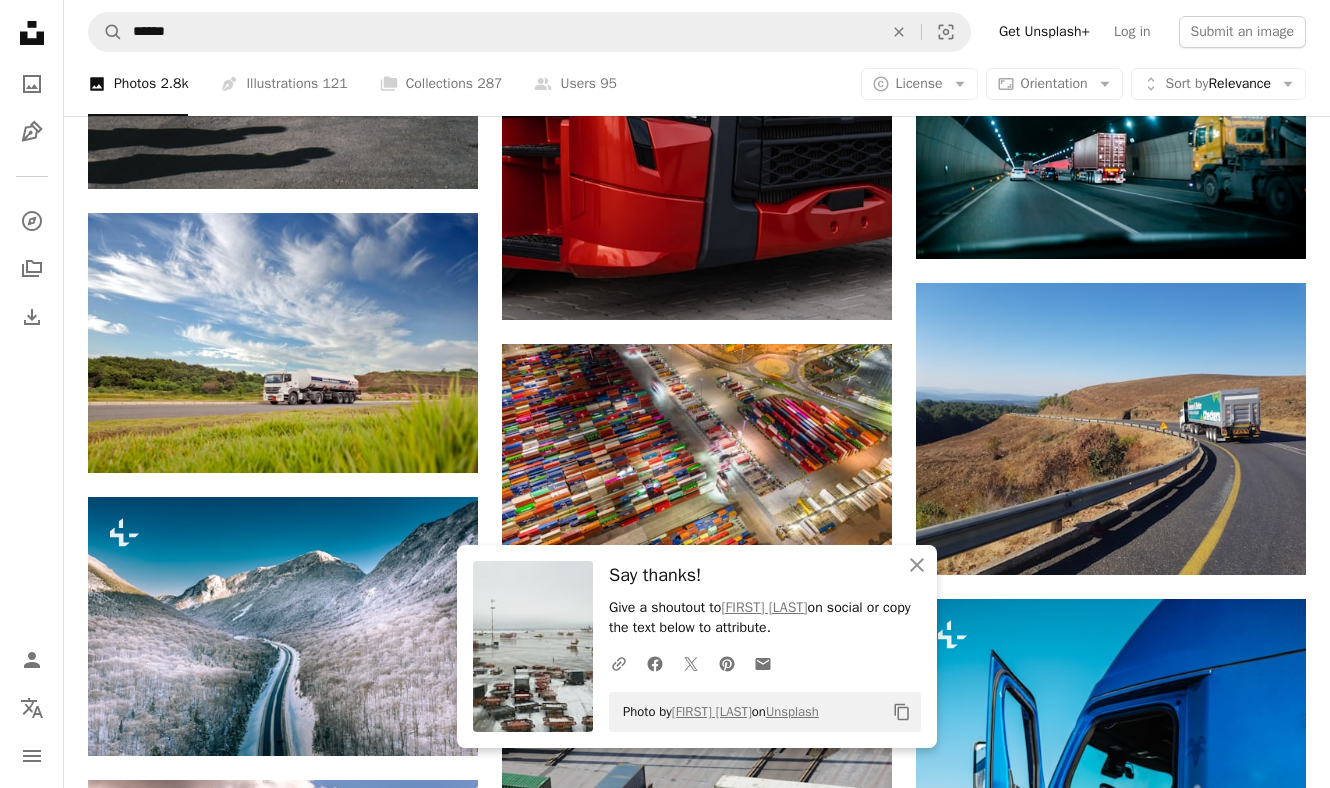 scroll, scrollTop: 10990, scrollLeft: 0, axis: vertical 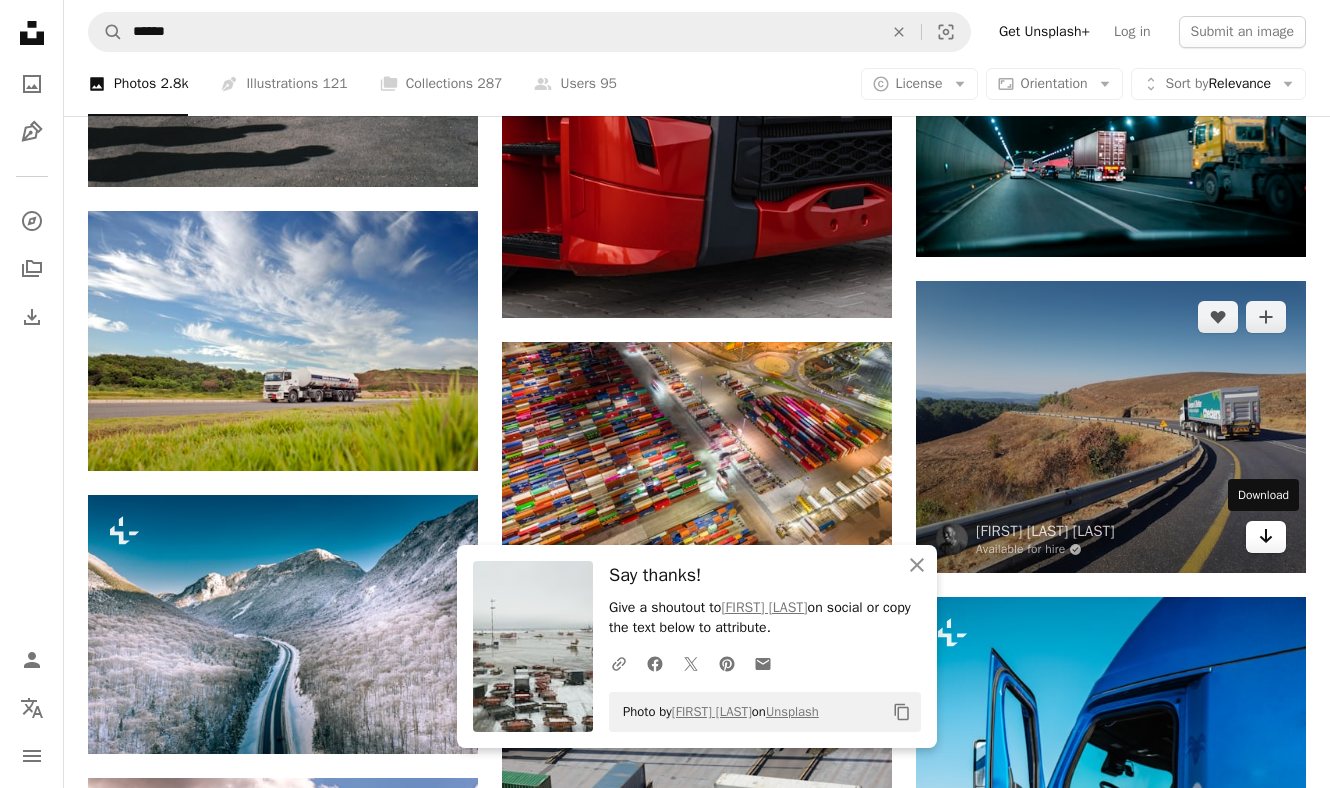 click 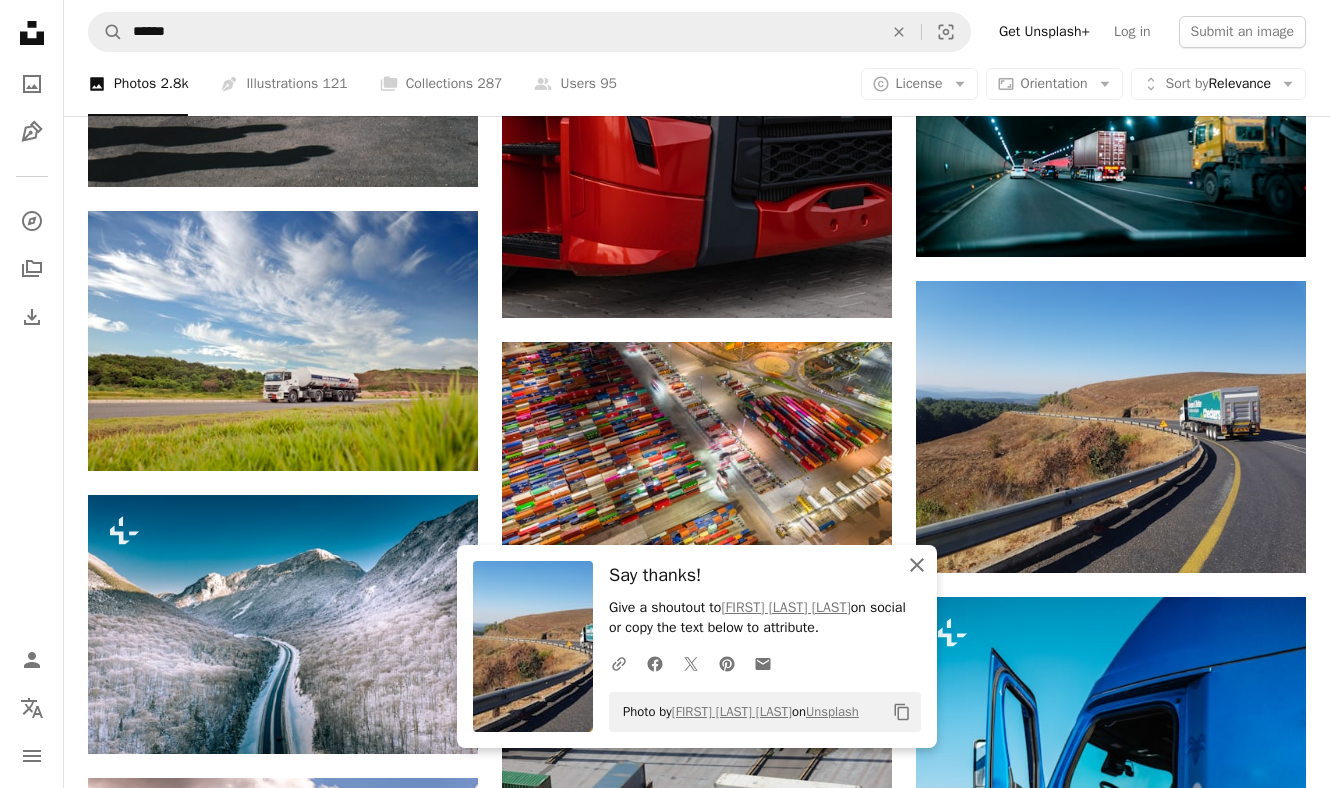 click 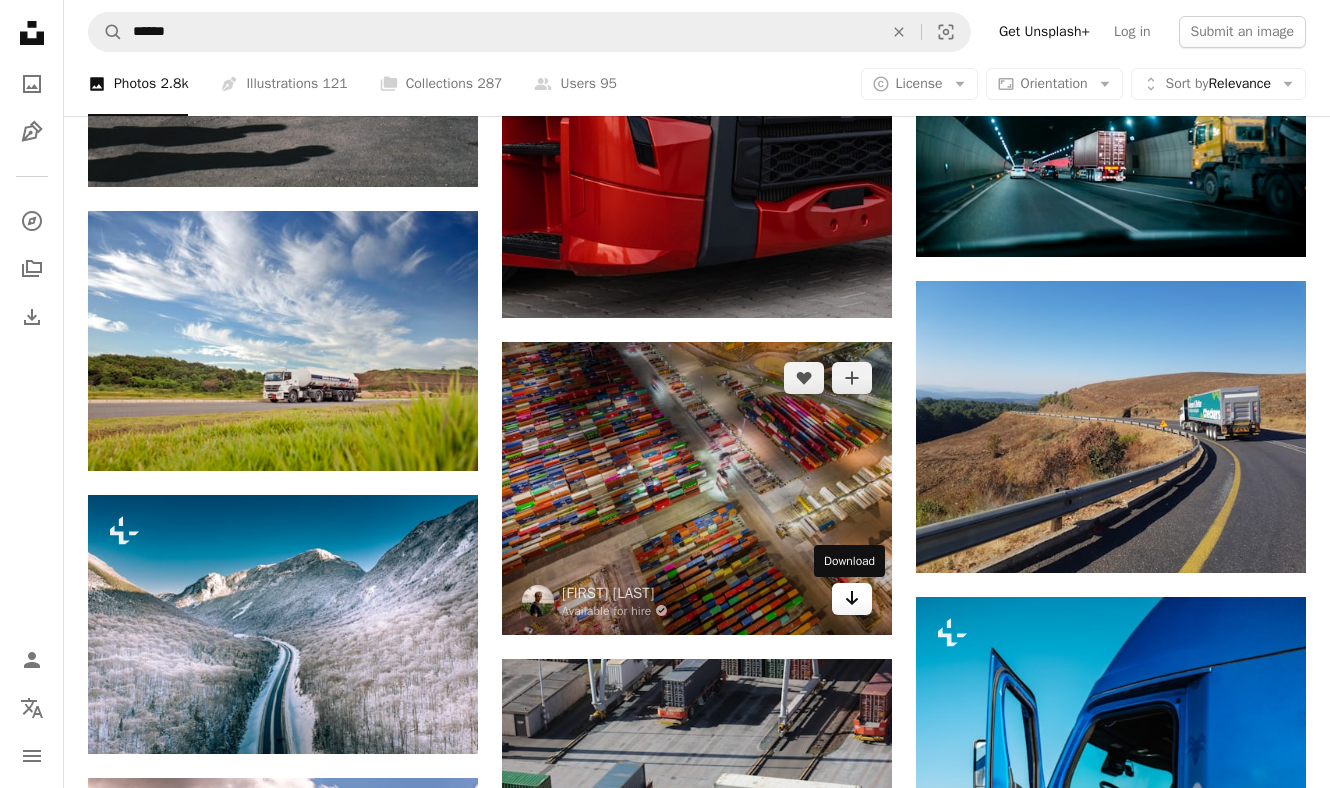 click on "Arrow pointing down" 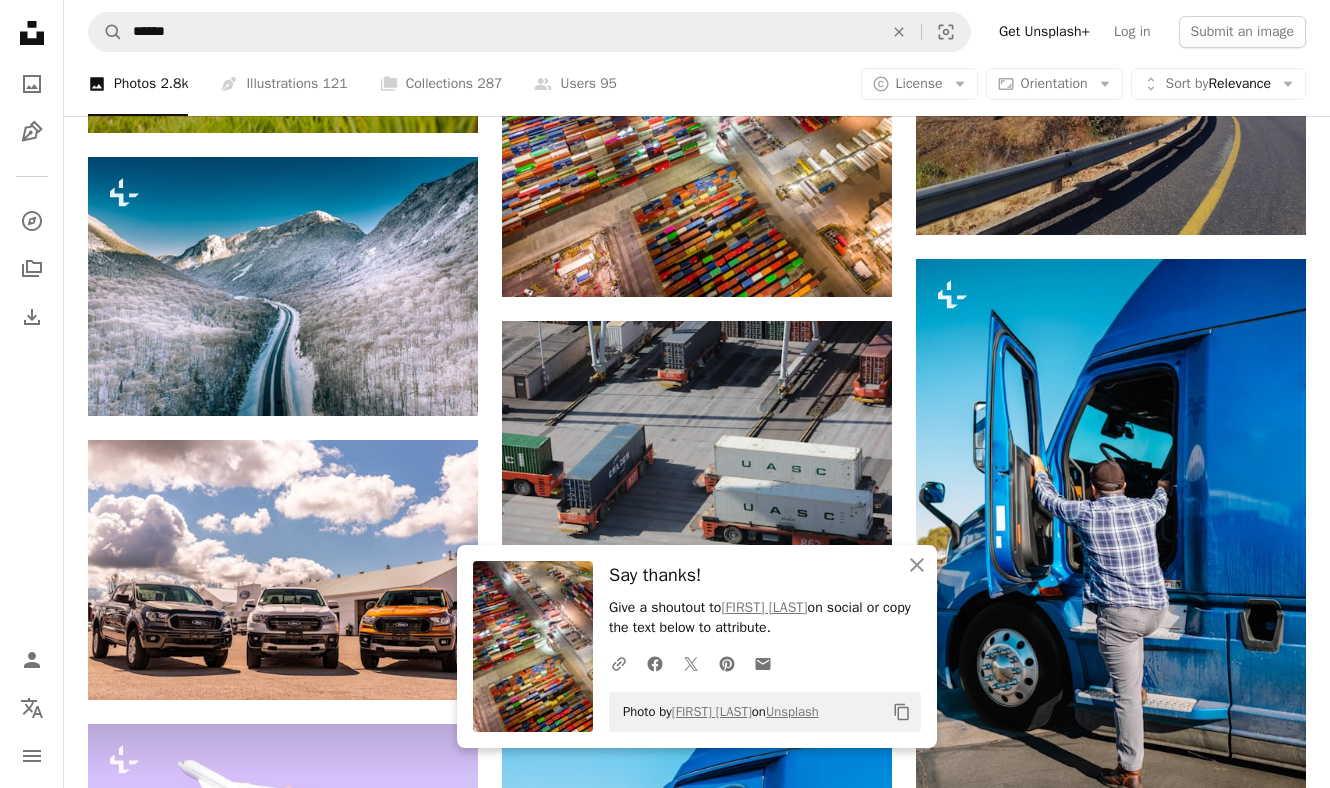 scroll, scrollTop: 11348, scrollLeft: 0, axis: vertical 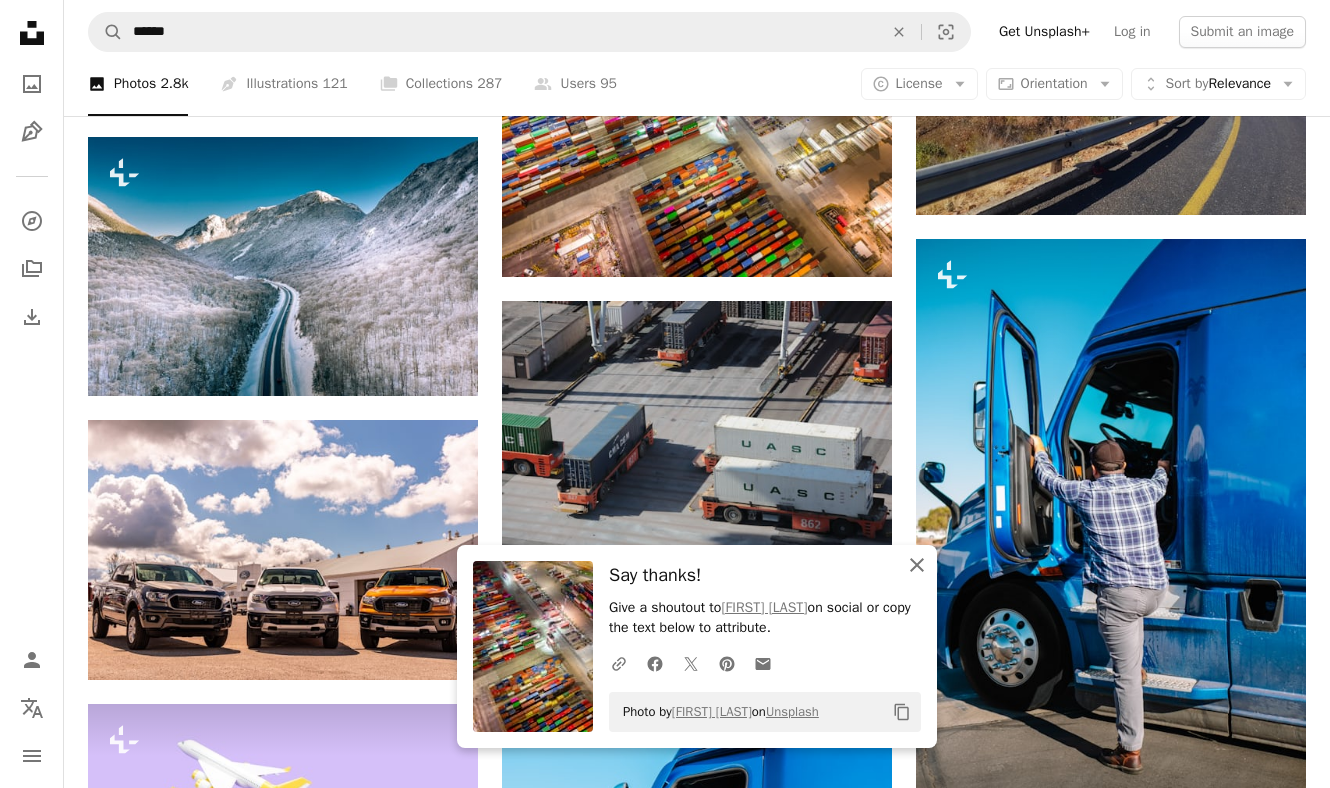 click on "An X shape" 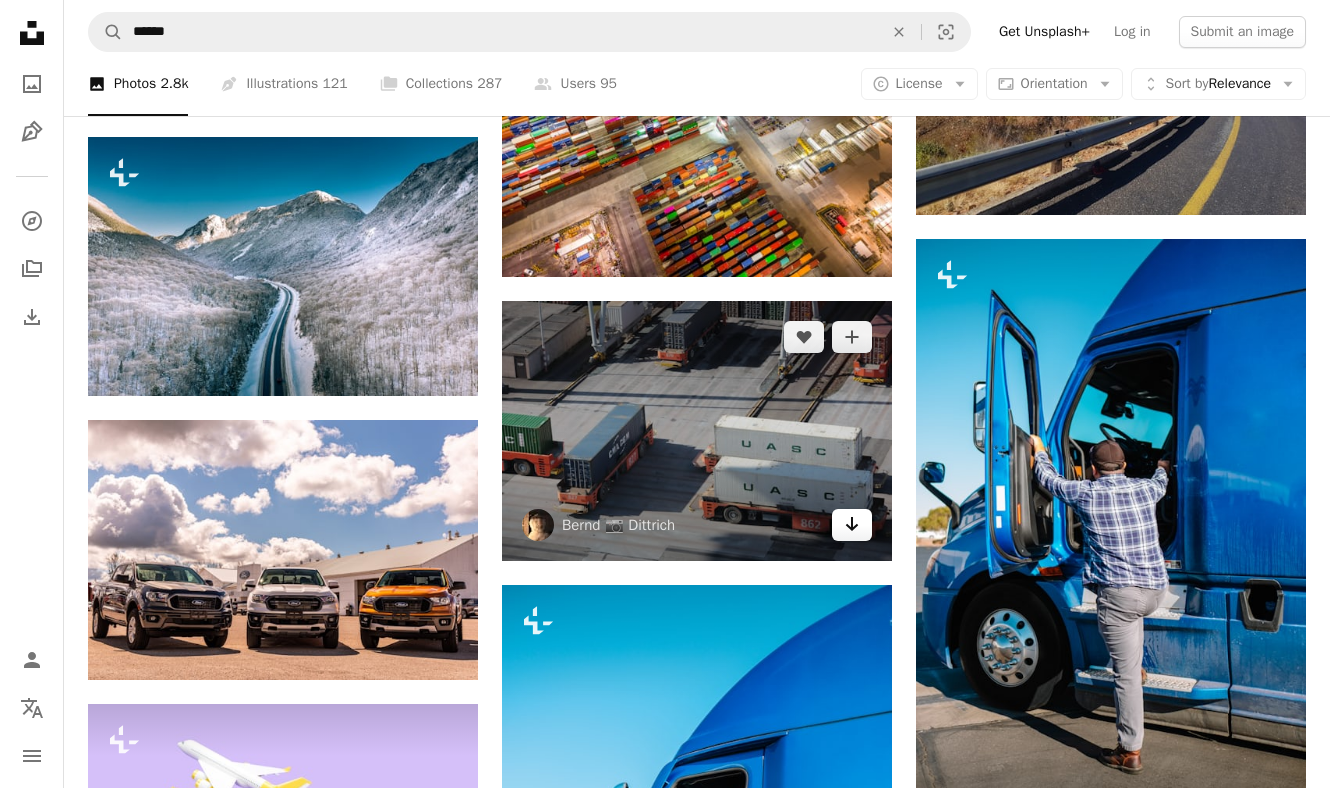click on "Arrow pointing down" at bounding box center [852, 525] 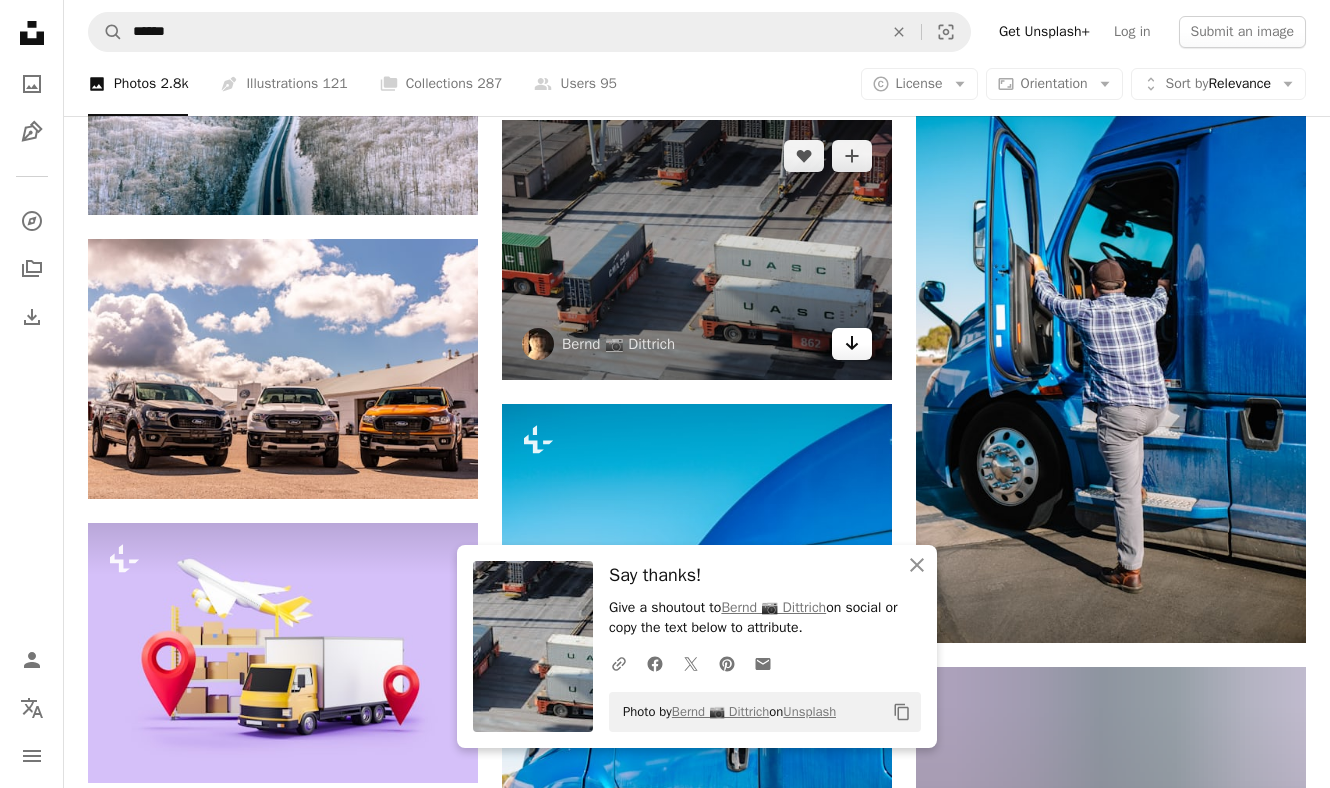 scroll, scrollTop: 11704, scrollLeft: 0, axis: vertical 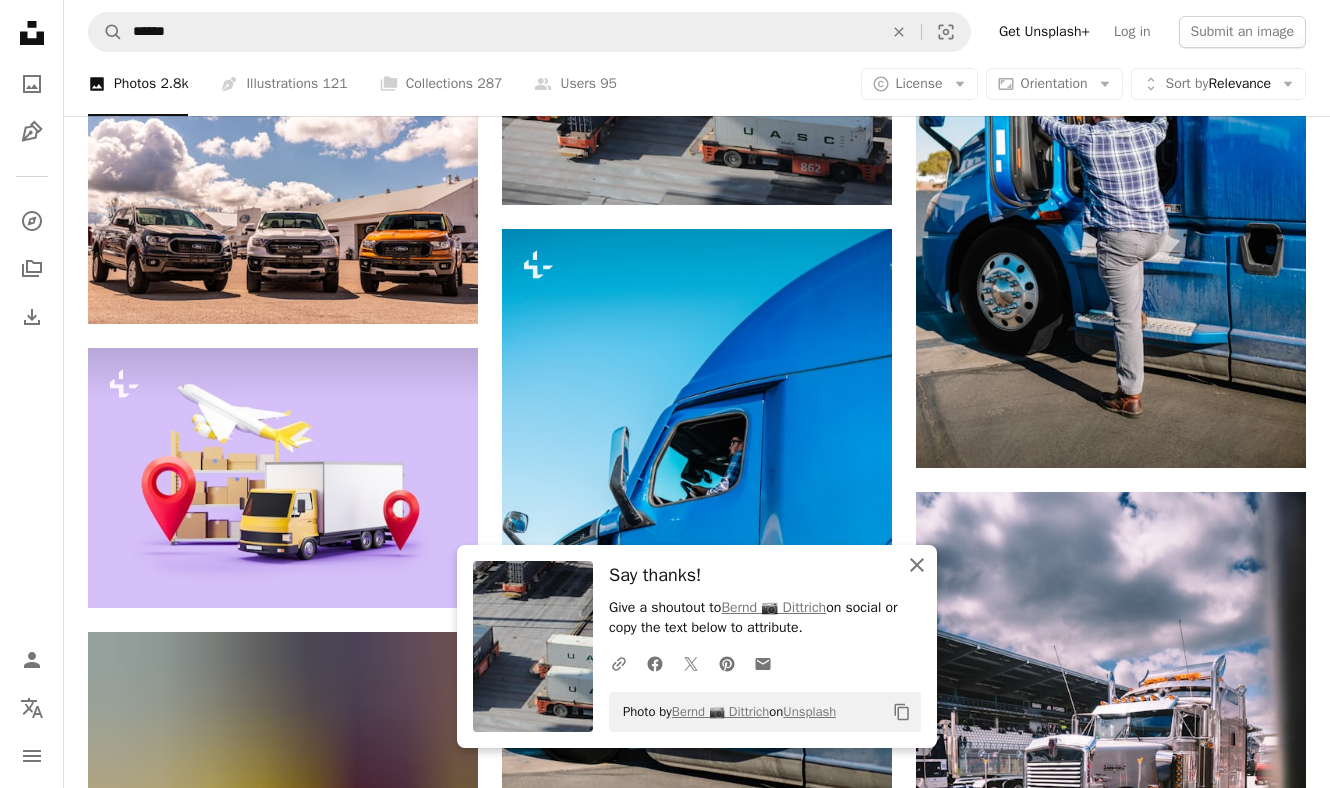 click on "An X shape" 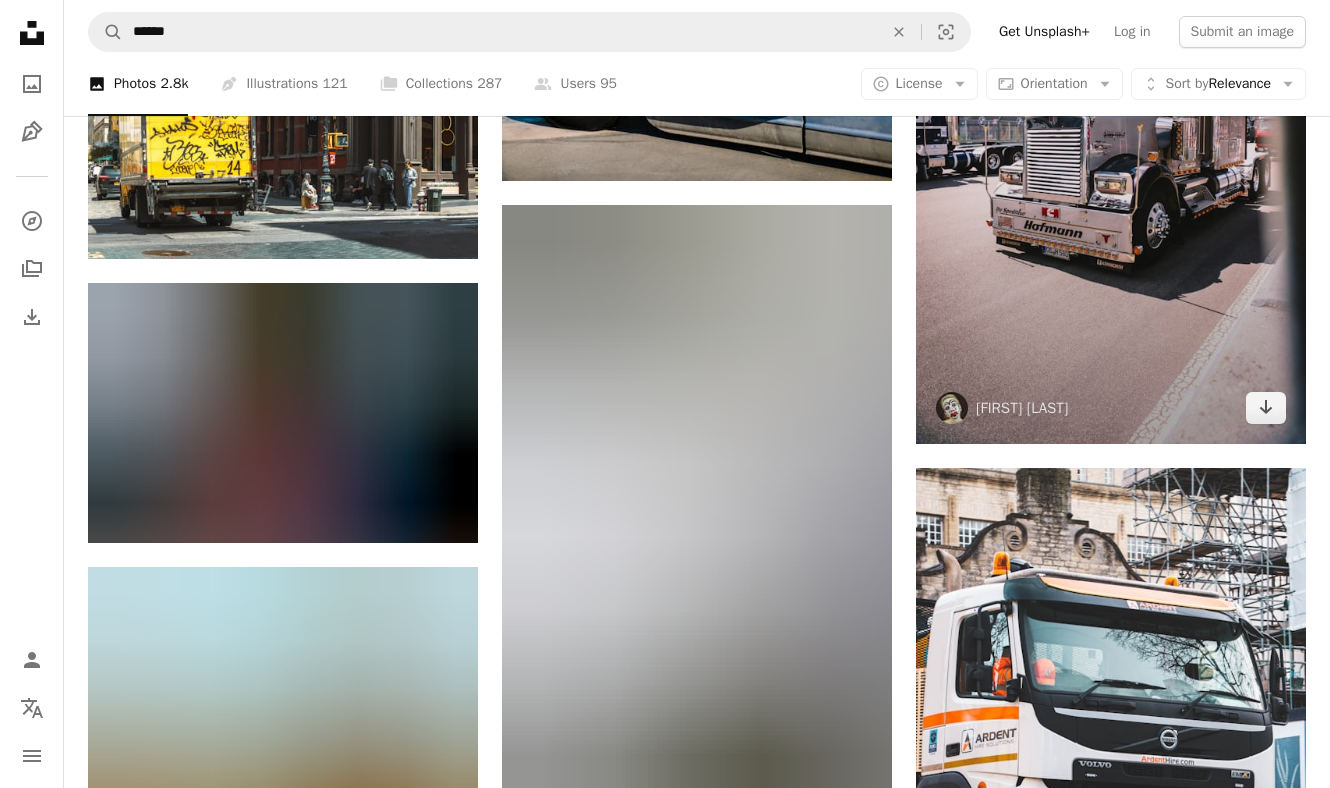 scroll, scrollTop: 12360, scrollLeft: 0, axis: vertical 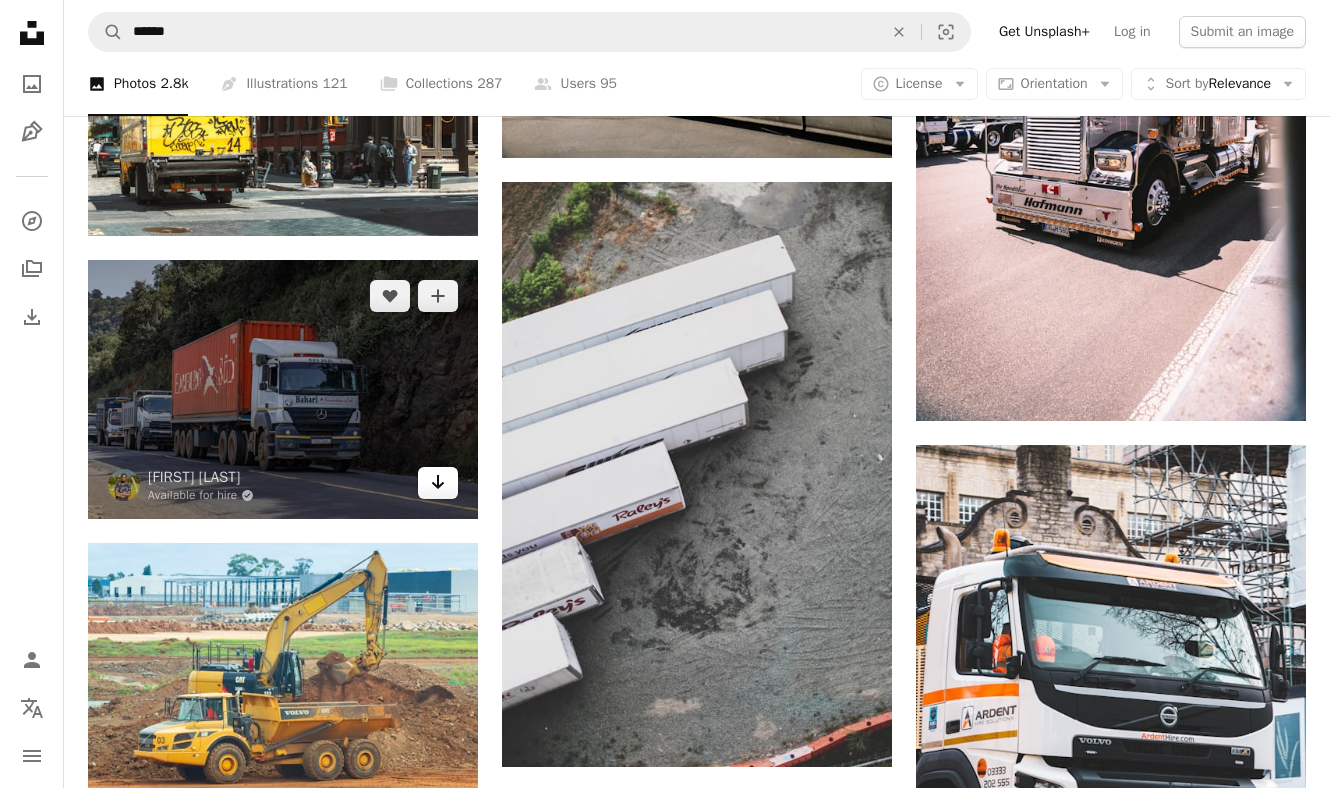 click on "Arrow pointing down" at bounding box center (438, 483) 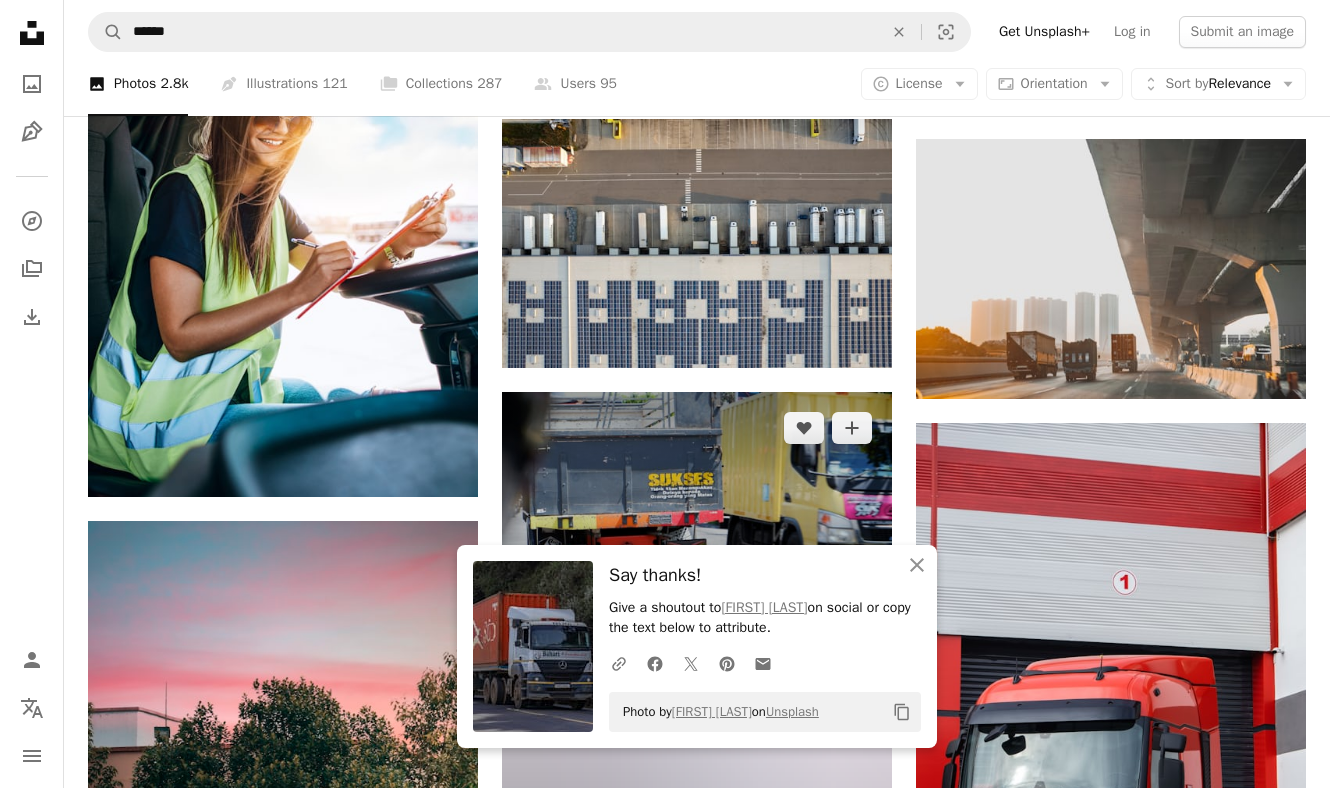 scroll, scrollTop: 13279, scrollLeft: 0, axis: vertical 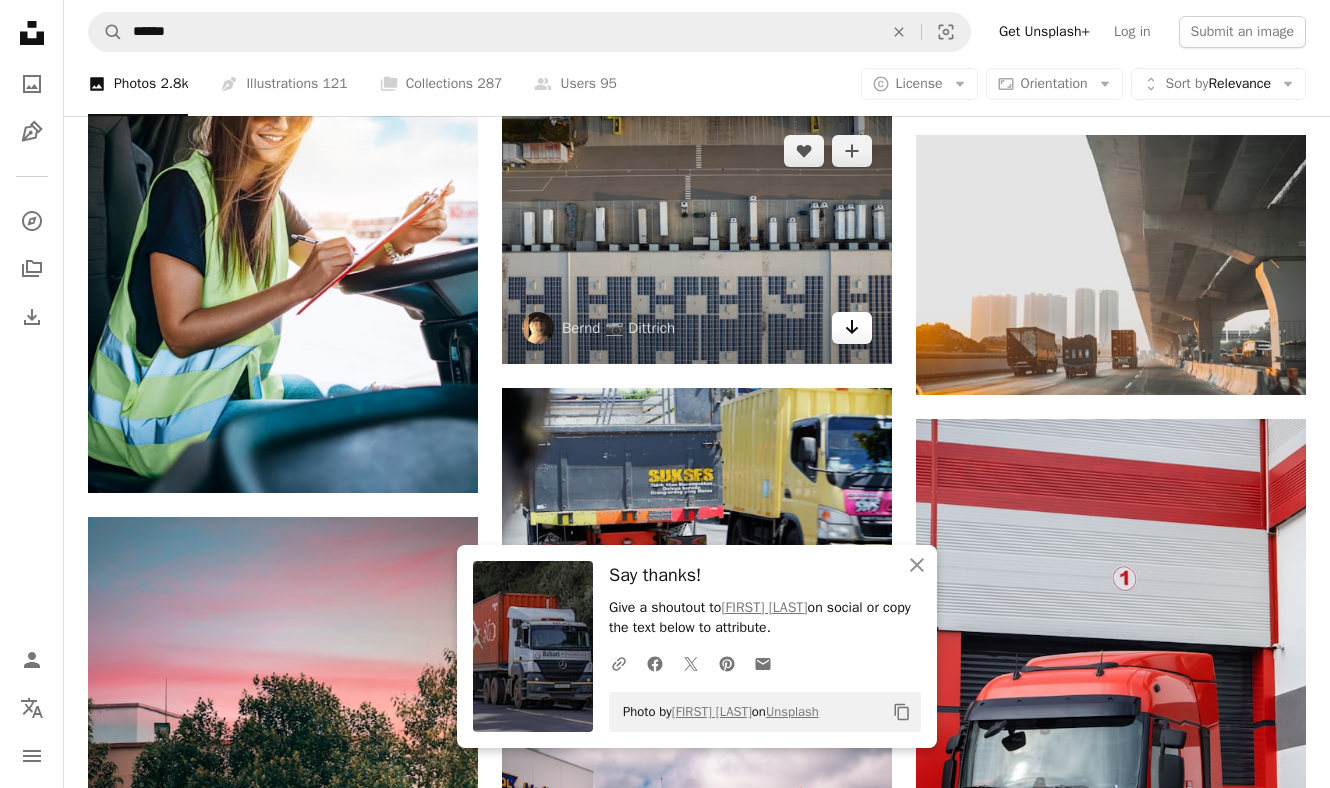 click on "Arrow pointing down" at bounding box center [852, 328] 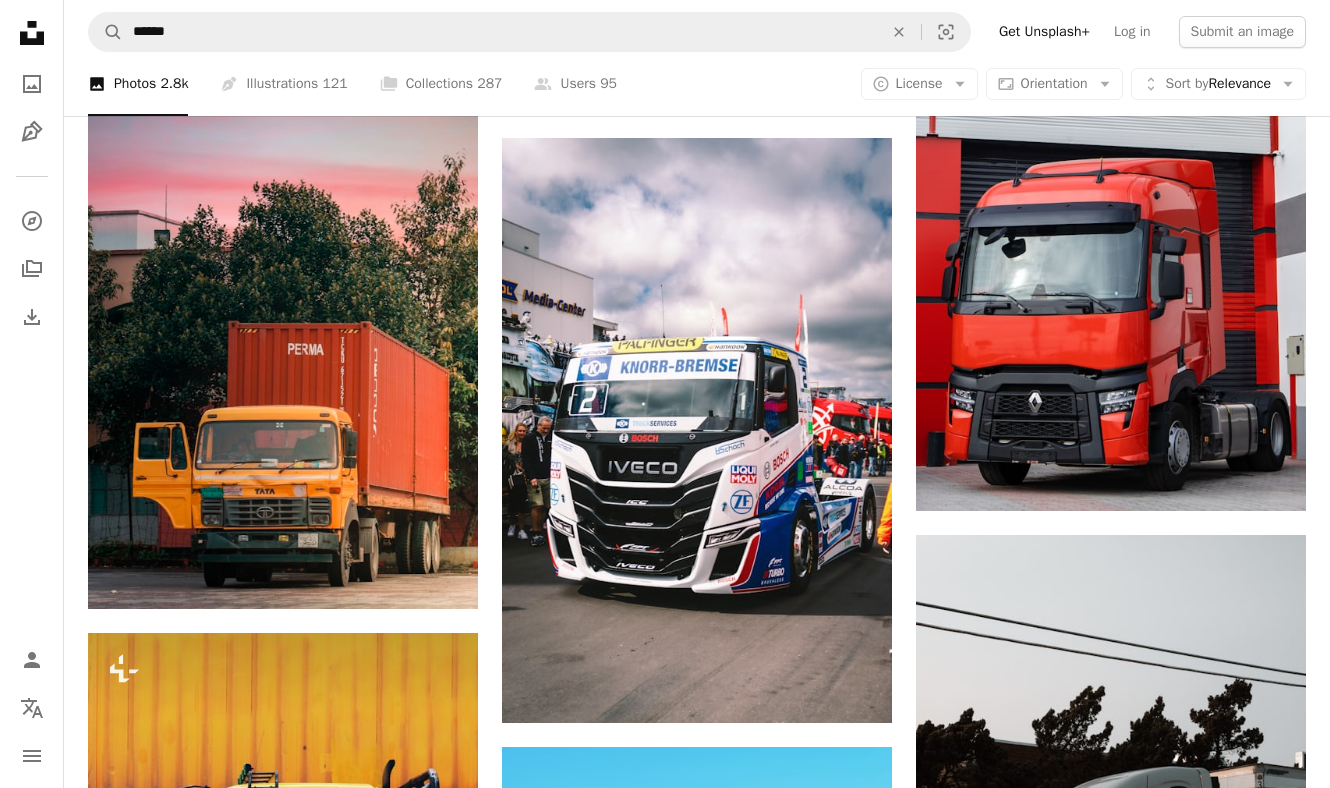 scroll, scrollTop: 14118, scrollLeft: 0, axis: vertical 